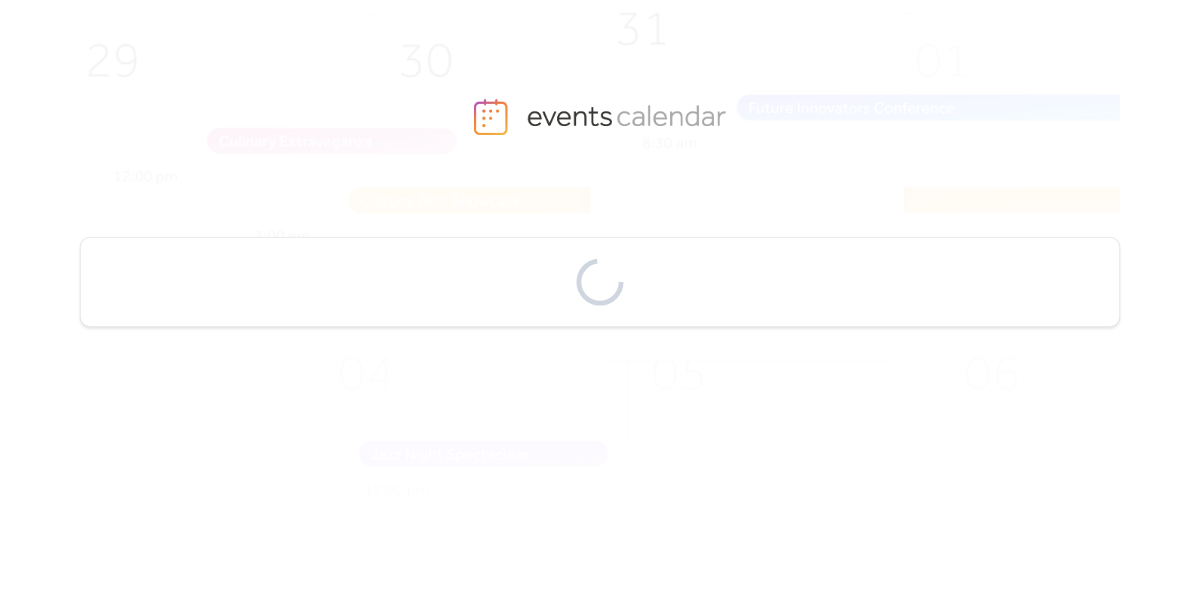 scroll, scrollTop: 0, scrollLeft: 0, axis: both 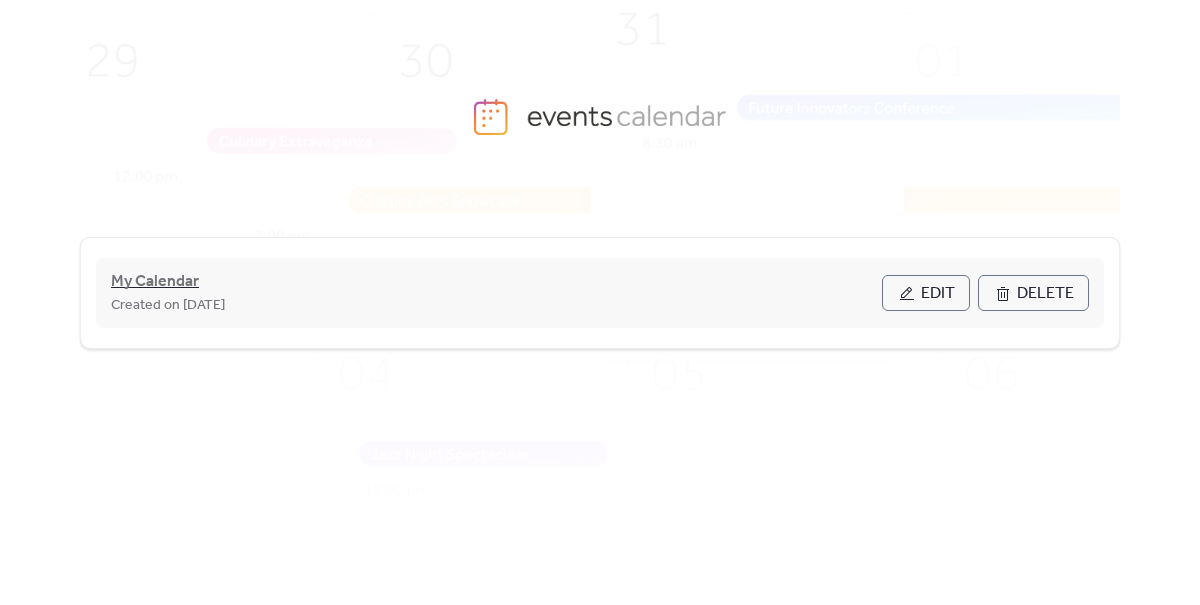 click on "My Calendar" at bounding box center [155, 282] 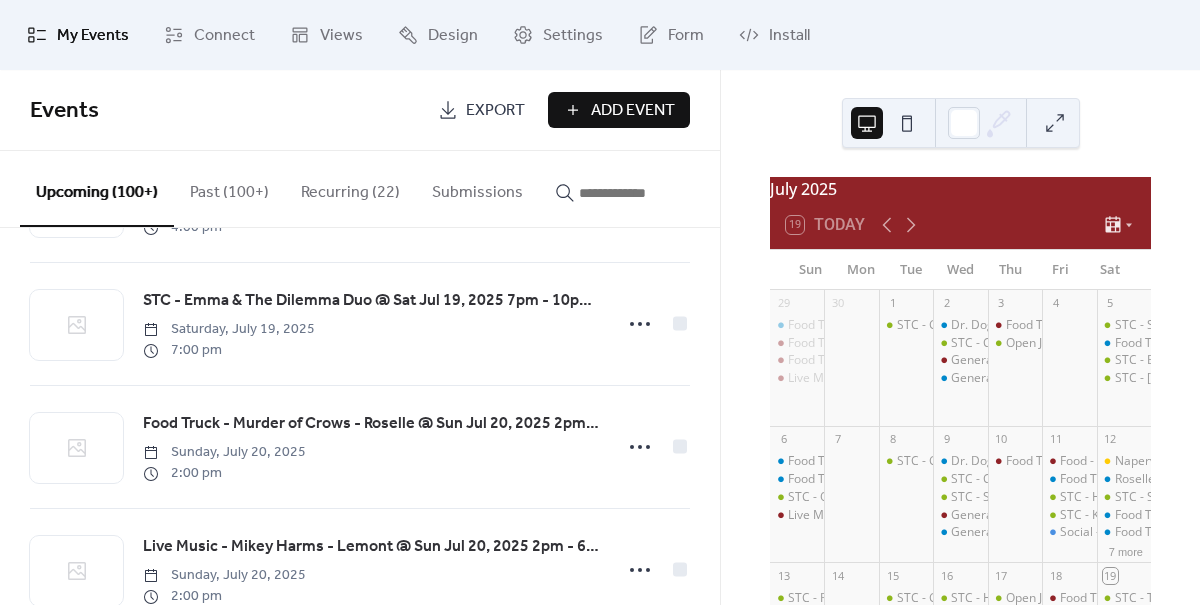 scroll, scrollTop: 668, scrollLeft: 0, axis: vertical 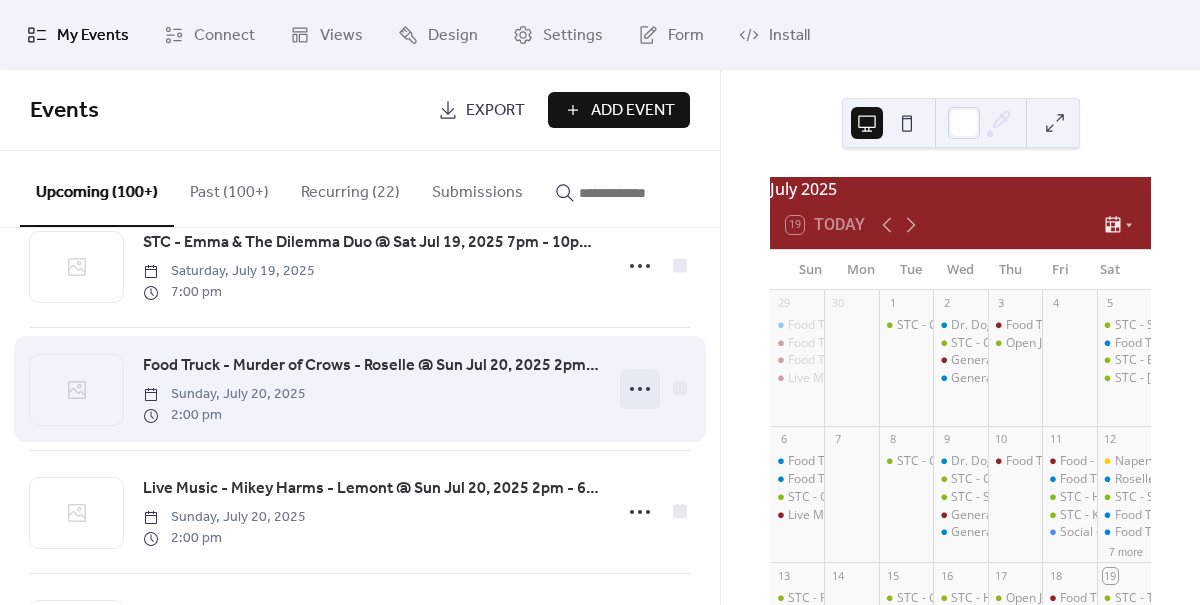 click 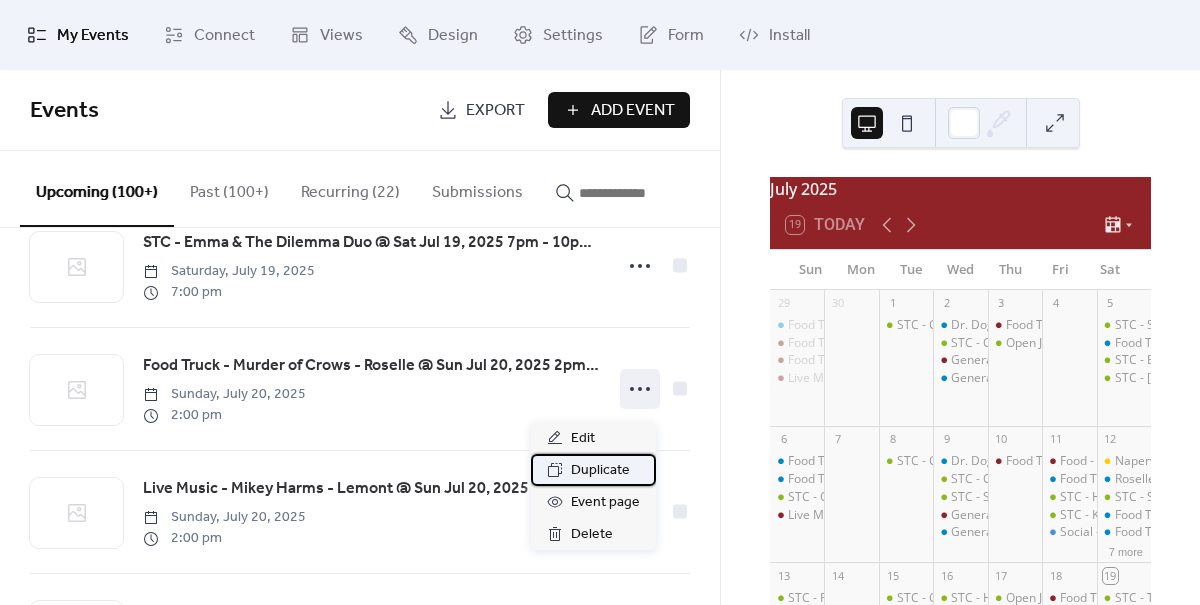 click on "Duplicate" at bounding box center [600, 471] 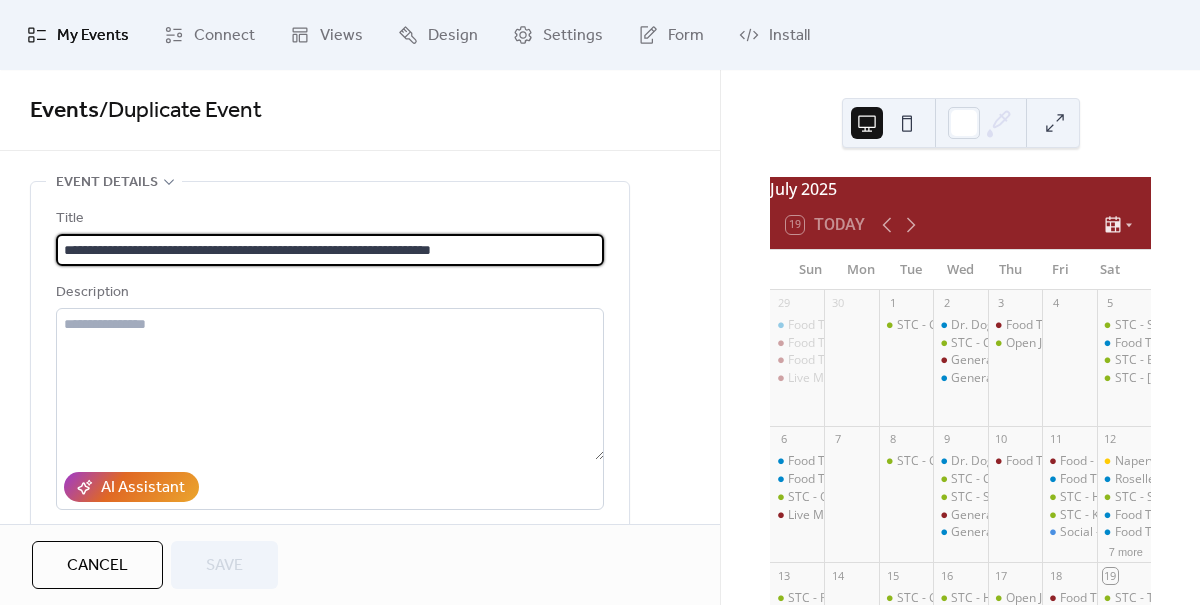 click on "**********" at bounding box center (330, 250) 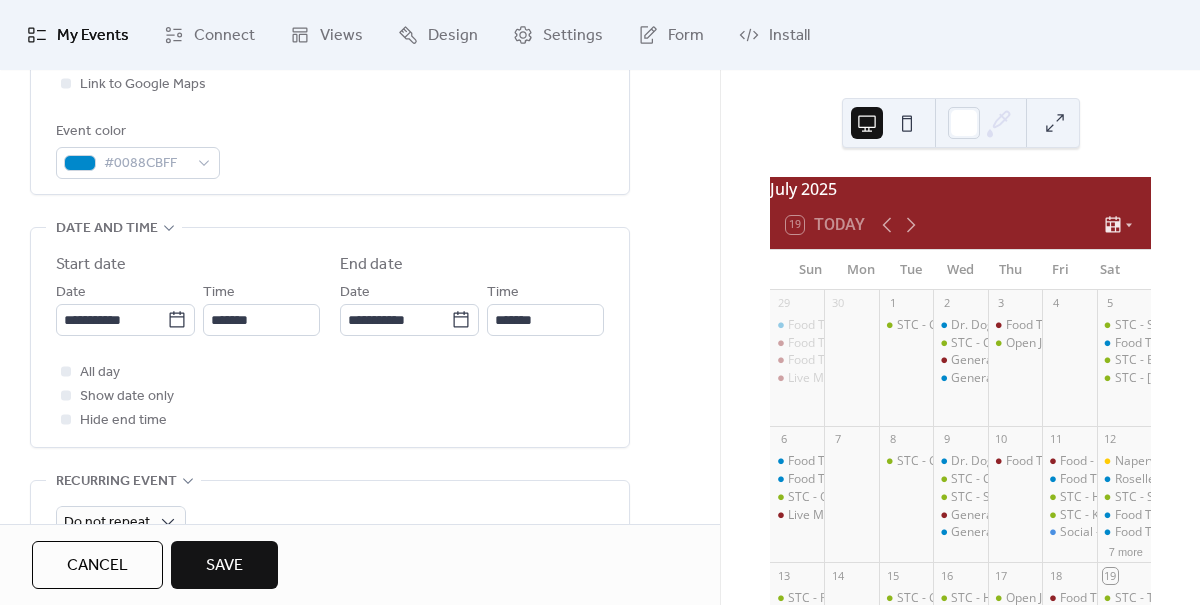 scroll, scrollTop: 583, scrollLeft: 0, axis: vertical 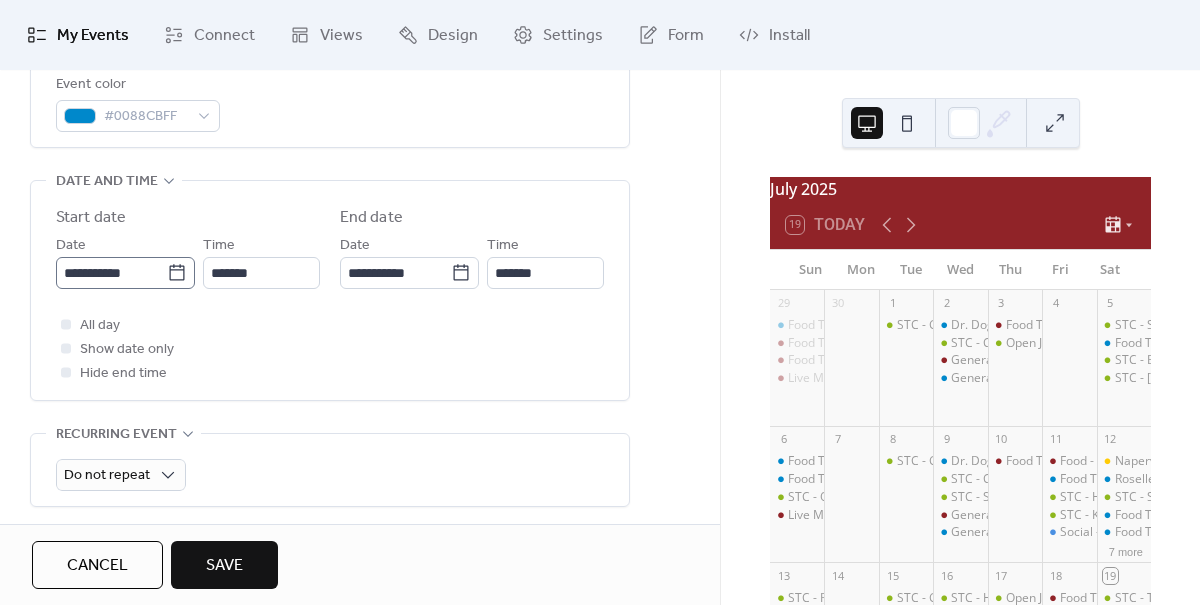 type on "**********" 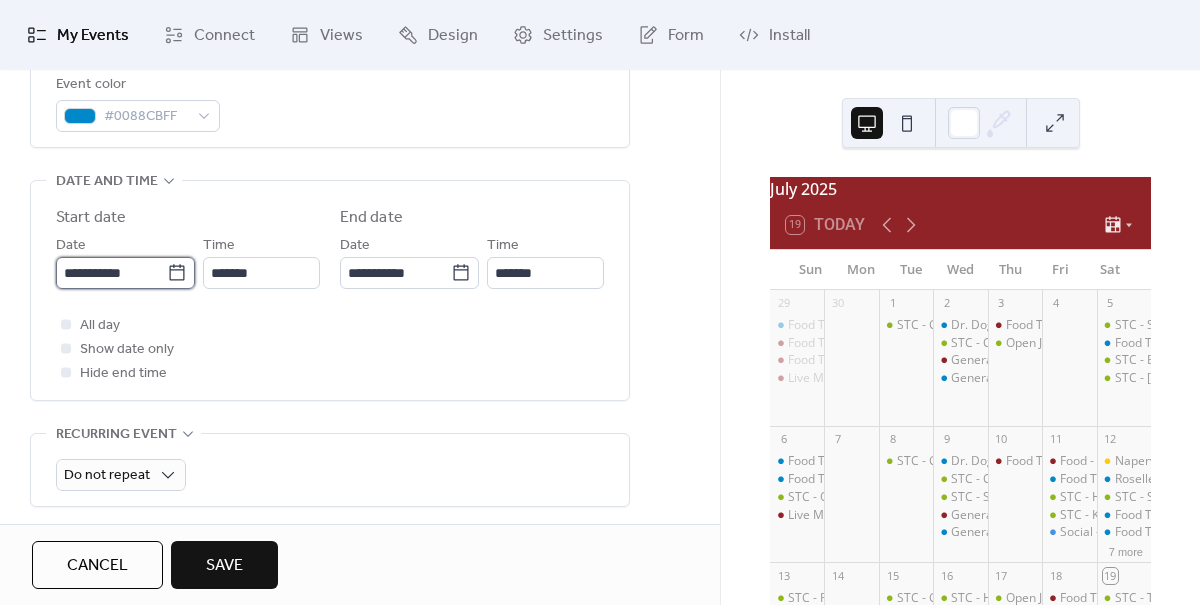 click on "**********" at bounding box center [111, 273] 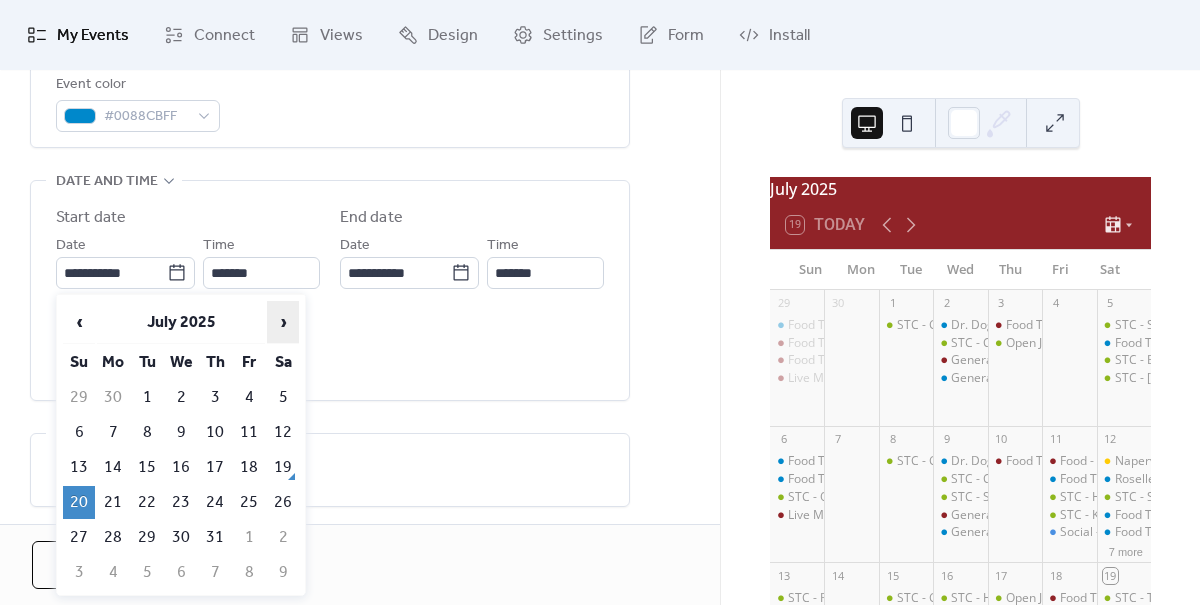 click on "›" at bounding box center (283, 322) 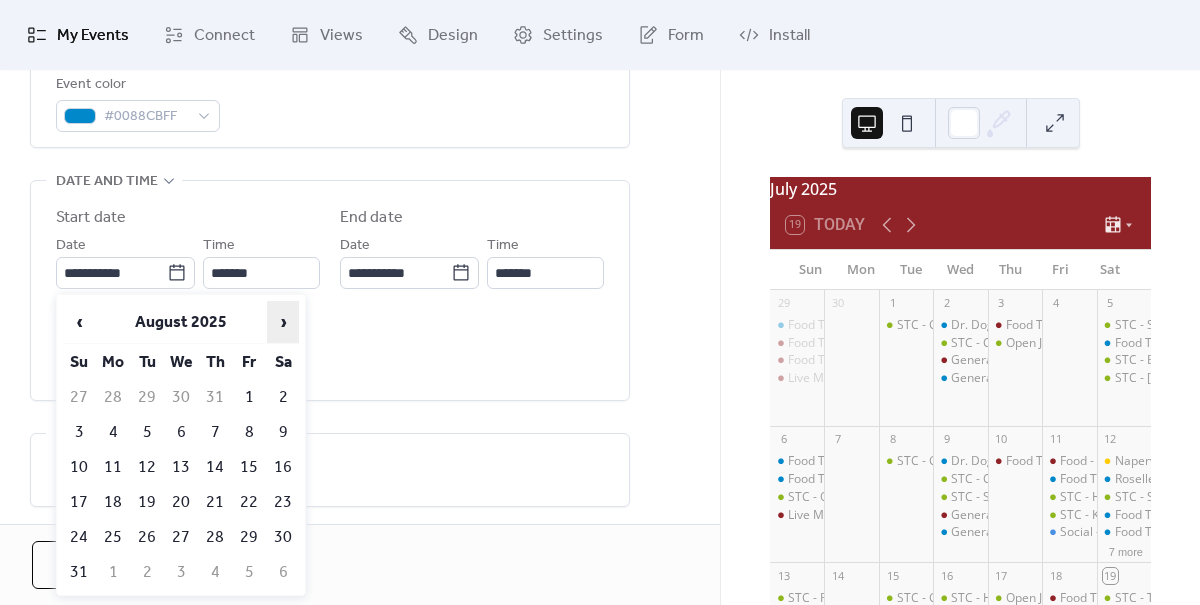 click on "›" at bounding box center [283, 322] 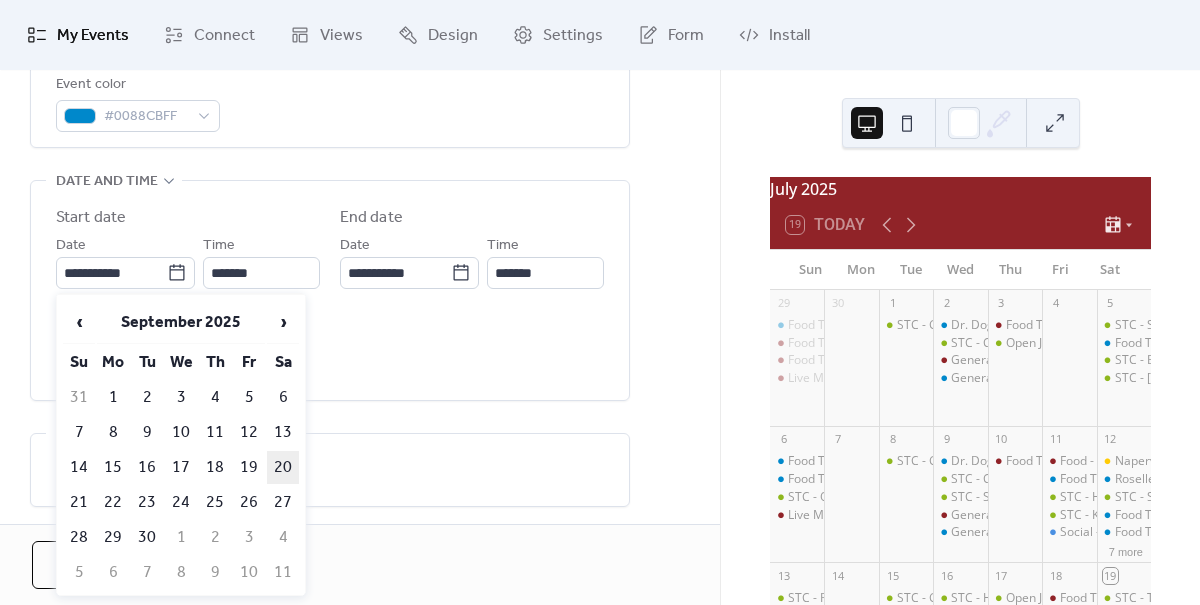 click on "20" at bounding box center (283, 467) 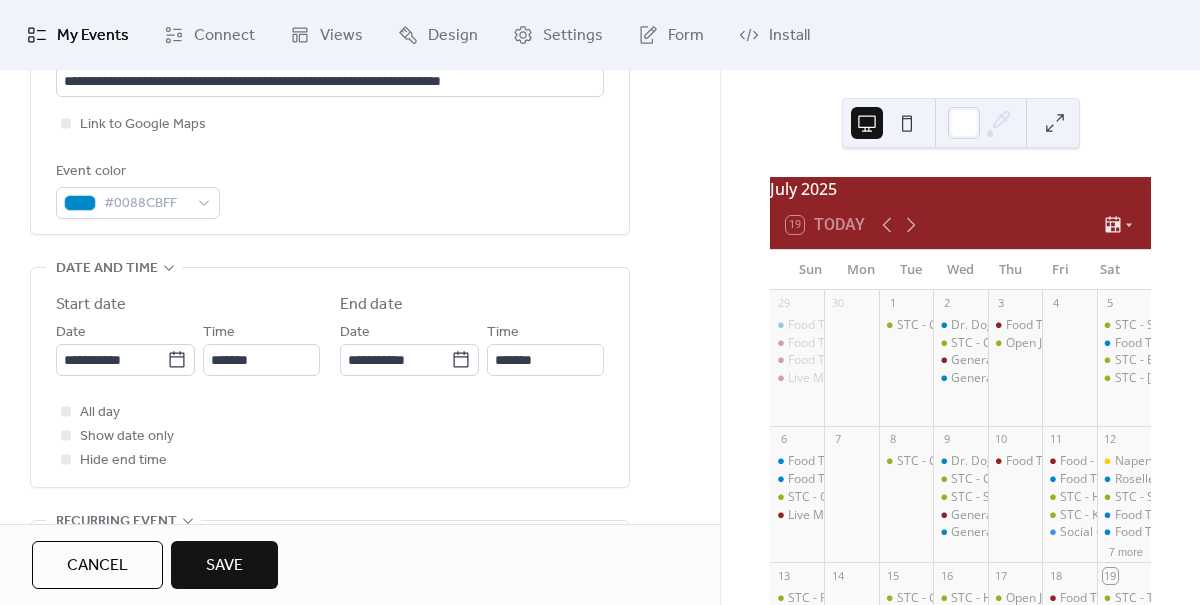 scroll, scrollTop: 497, scrollLeft: 0, axis: vertical 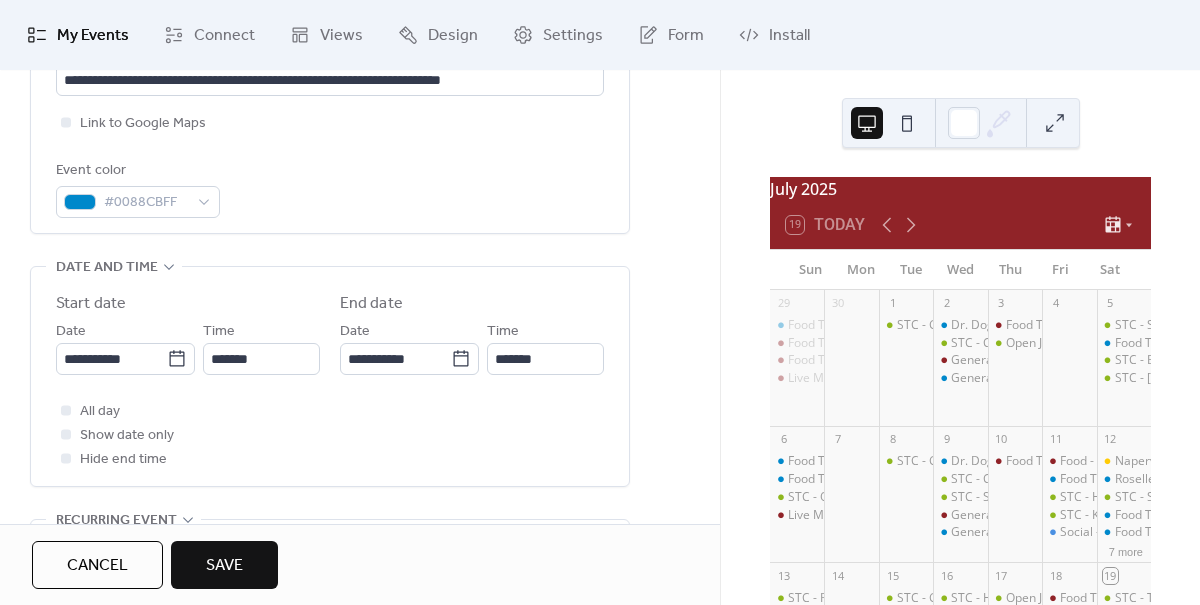click on "Save" at bounding box center (224, 566) 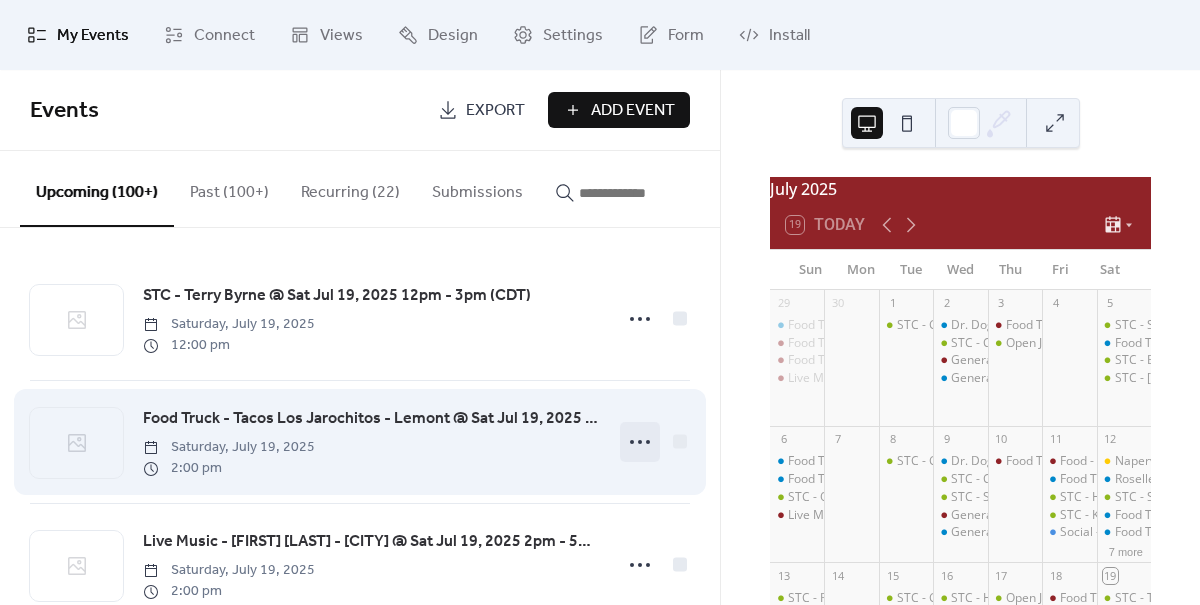 click 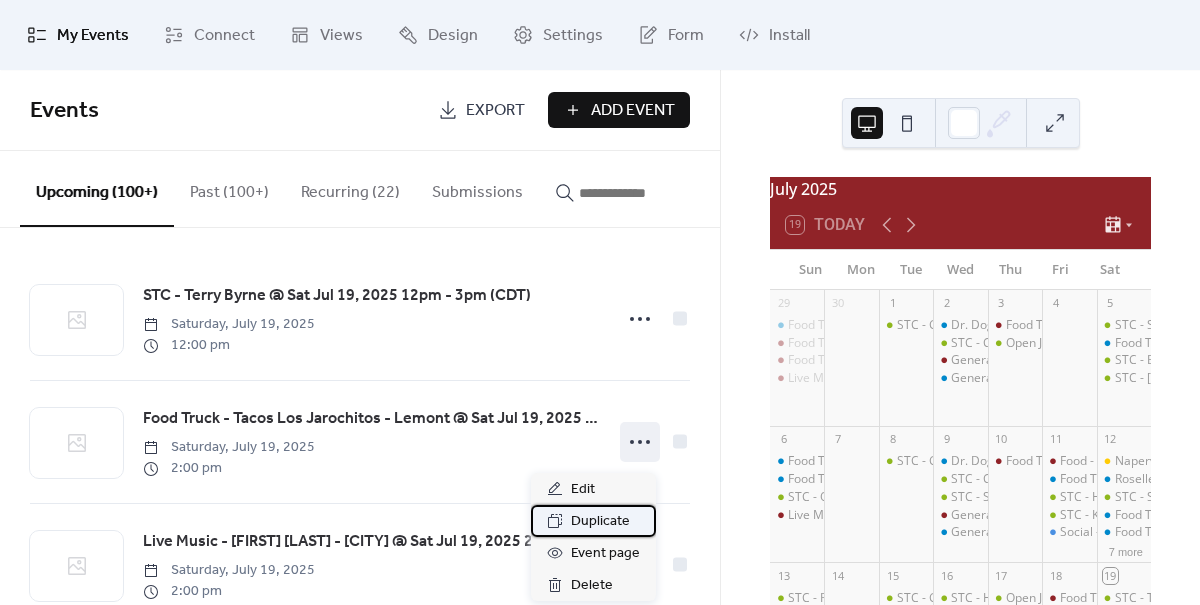 click on "Duplicate" at bounding box center [600, 522] 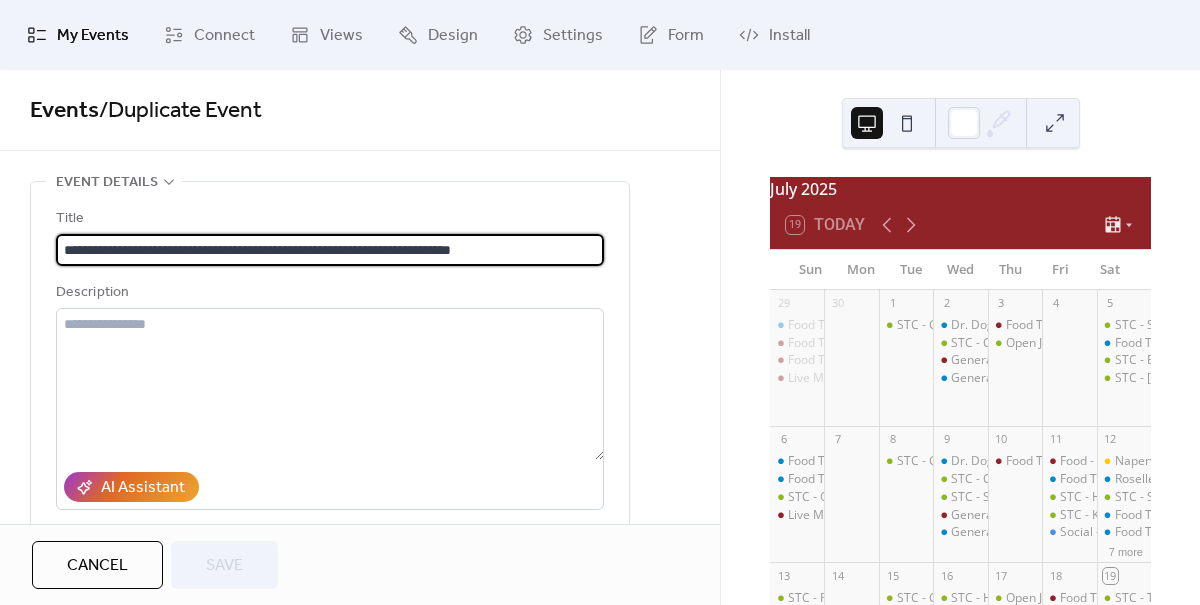 click on "**********" at bounding box center [330, 250] 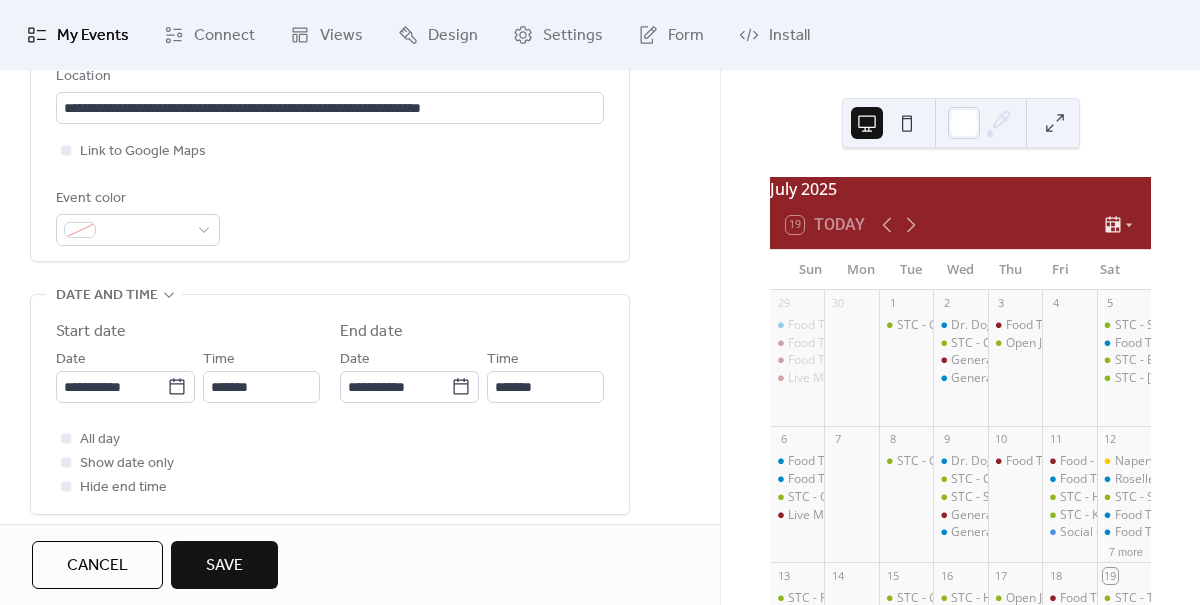 scroll, scrollTop: 479, scrollLeft: 0, axis: vertical 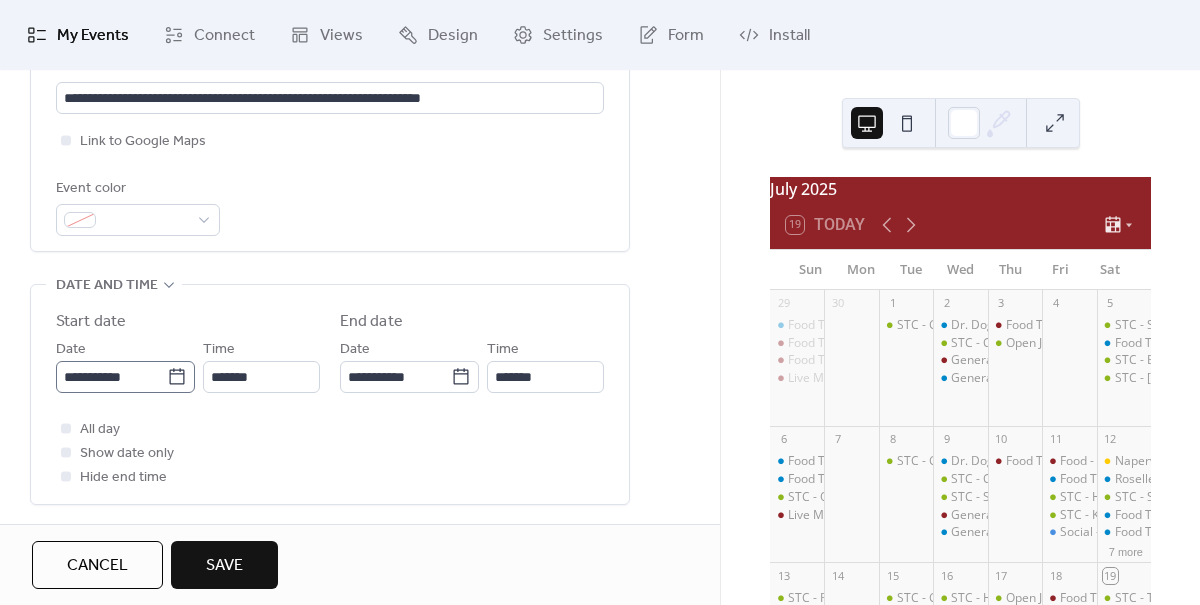 type on "**********" 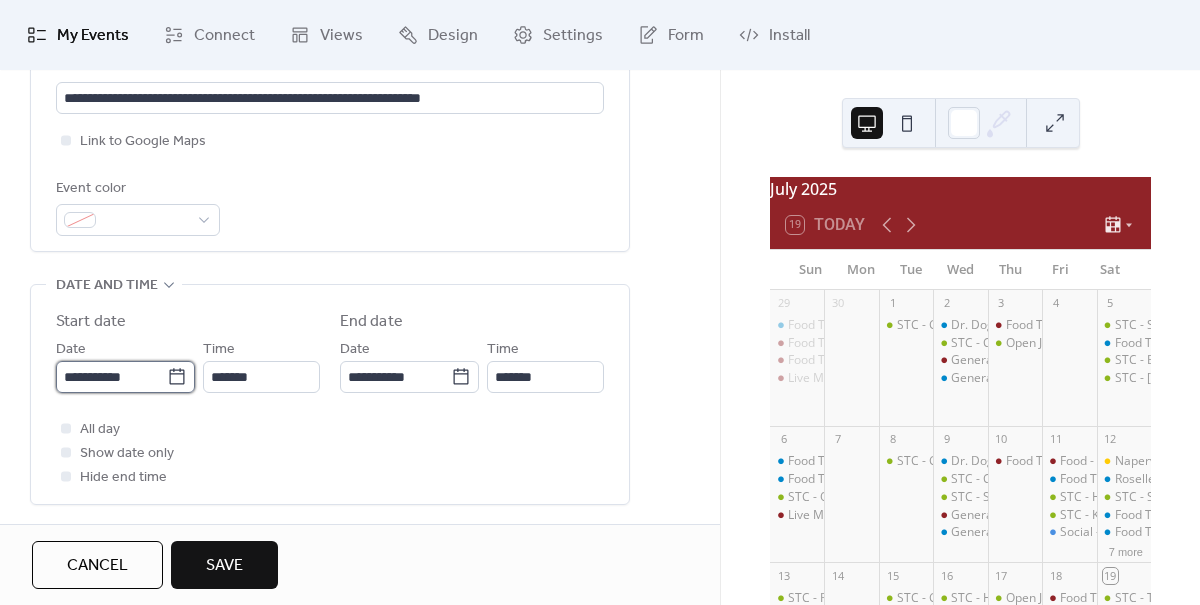click on "**********" at bounding box center (111, 377) 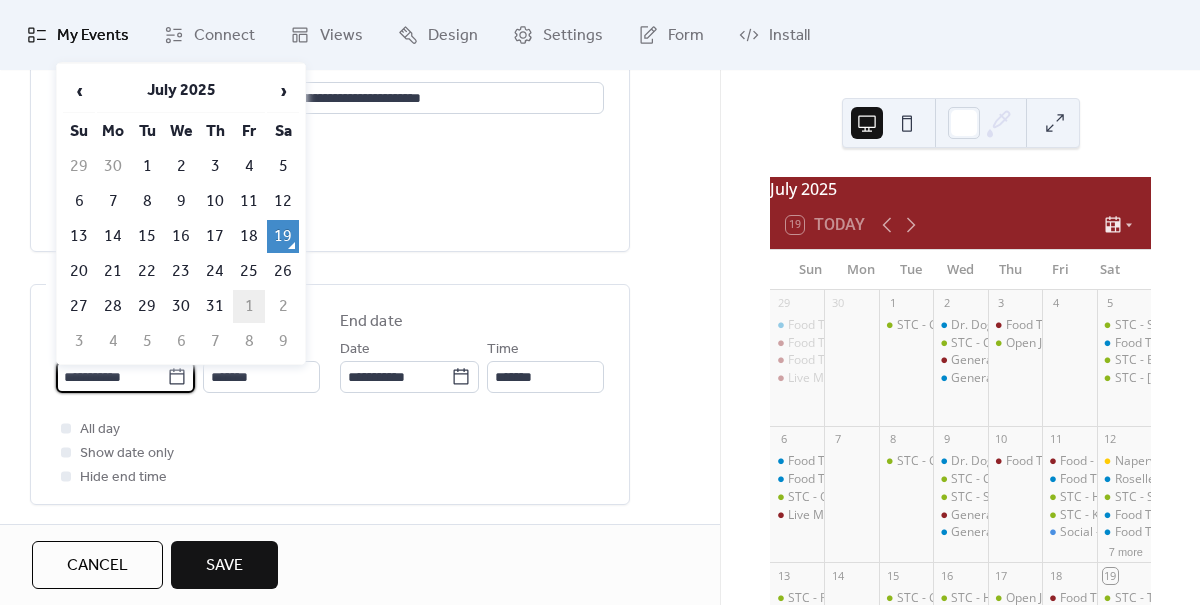click on "1" at bounding box center (249, 306) 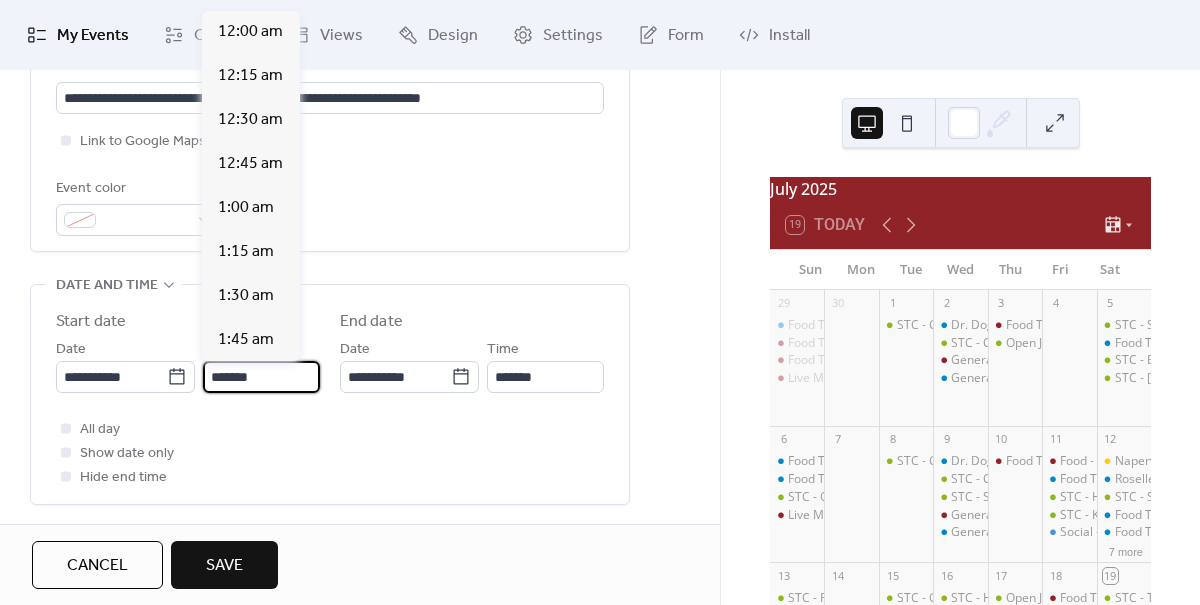 click on "*******" at bounding box center [261, 377] 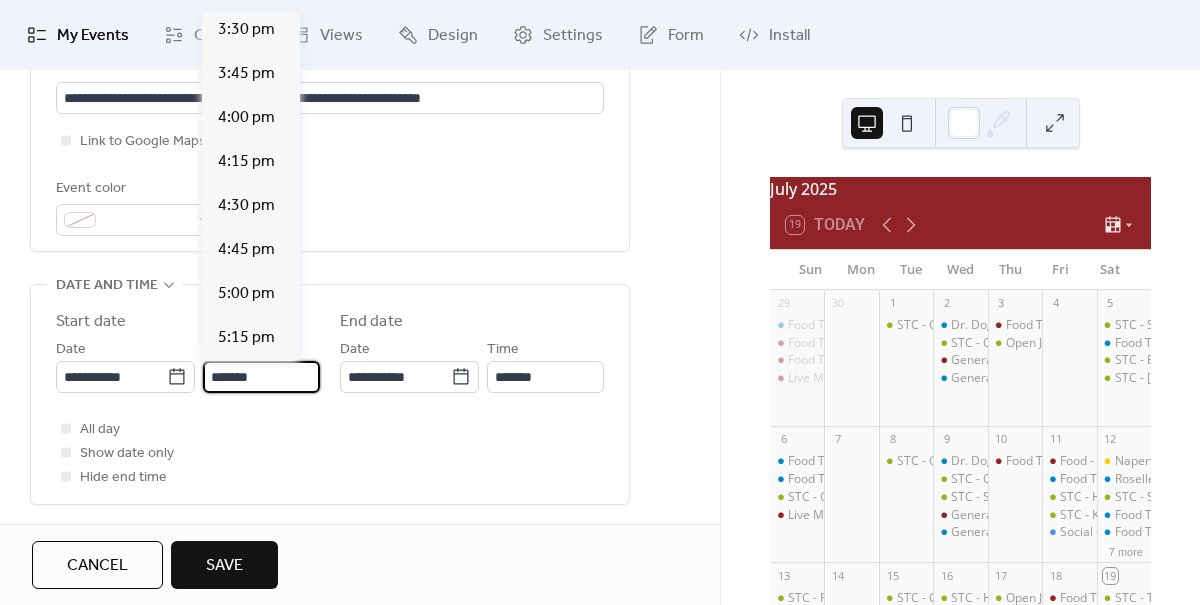 scroll, scrollTop: 2781, scrollLeft: 0, axis: vertical 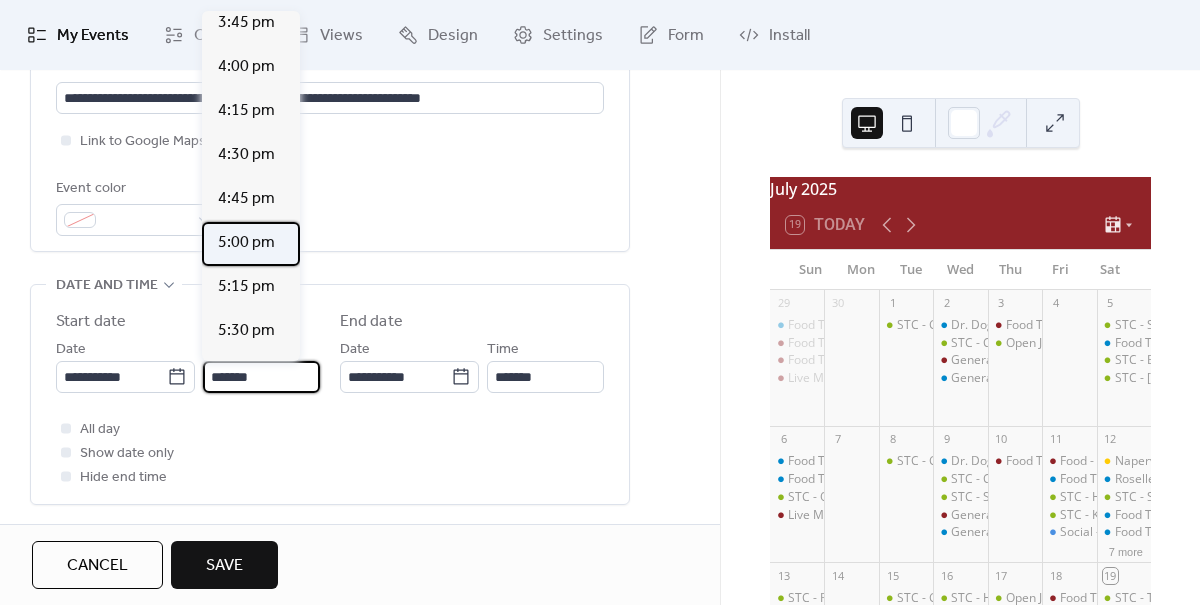 click on "5:00 pm" at bounding box center [246, 243] 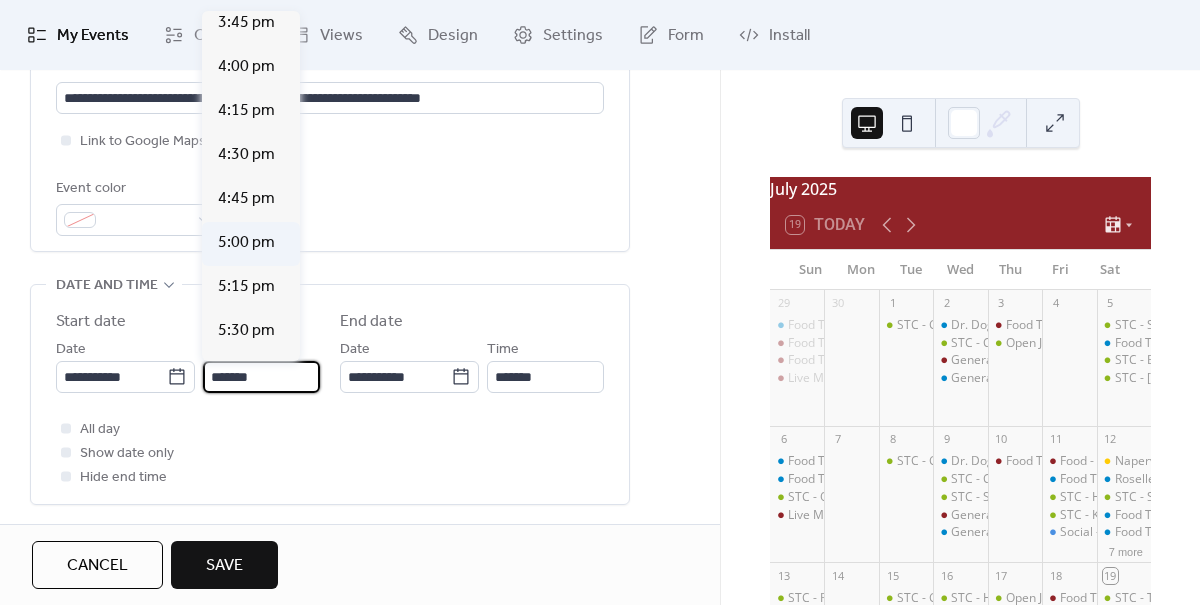 type on "*******" 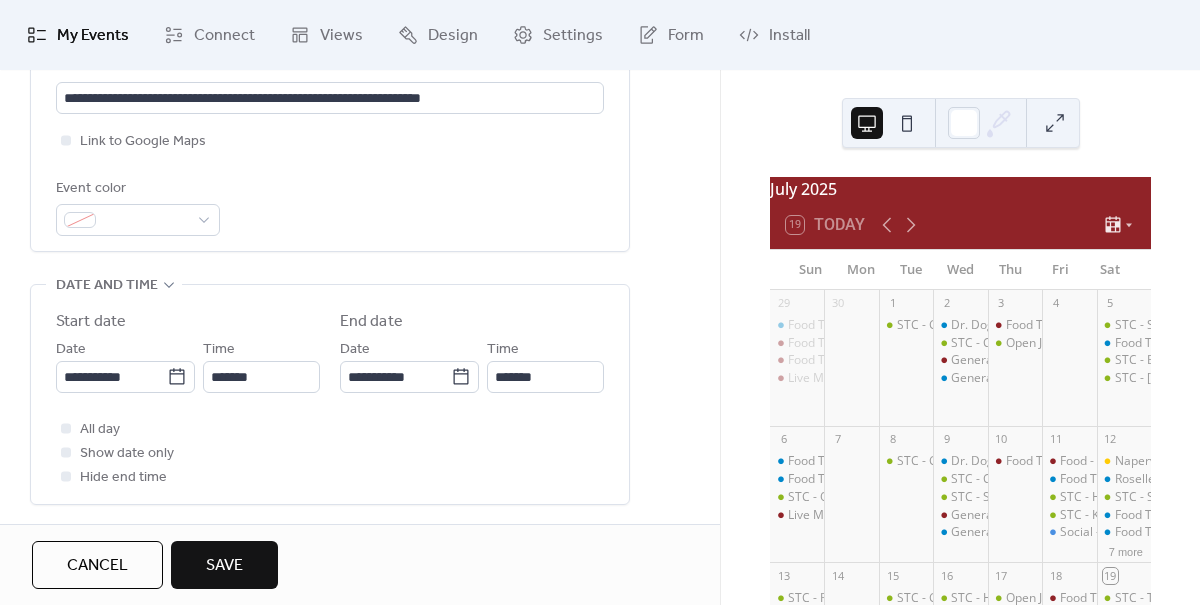 click on "Save" at bounding box center (224, 566) 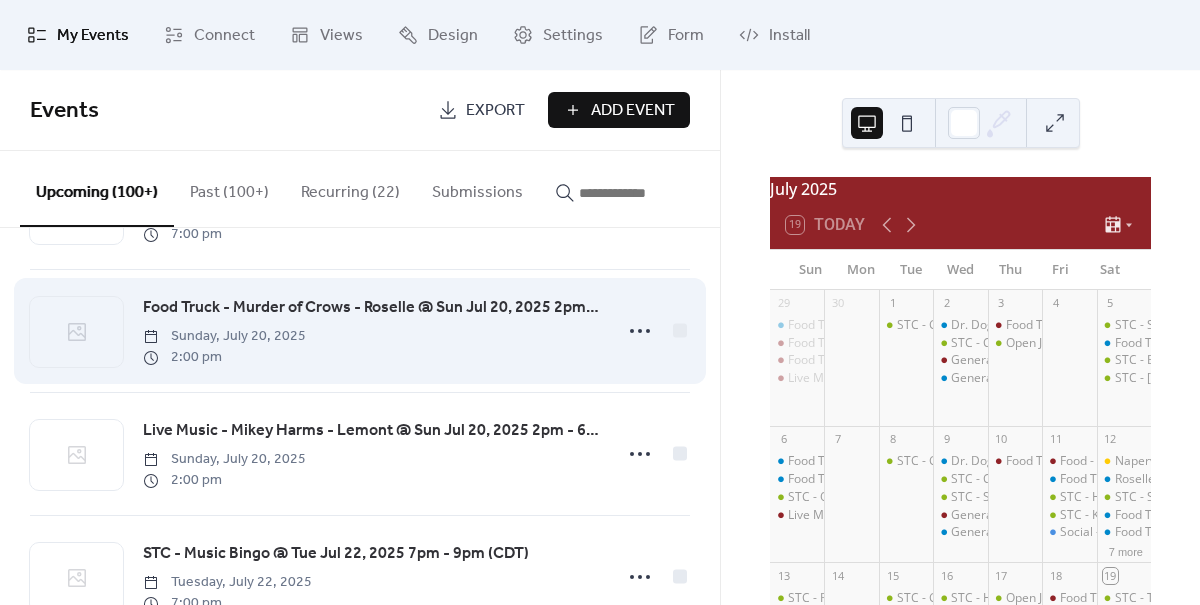 scroll, scrollTop: 731, scrollLeft: 0, axis: vertical 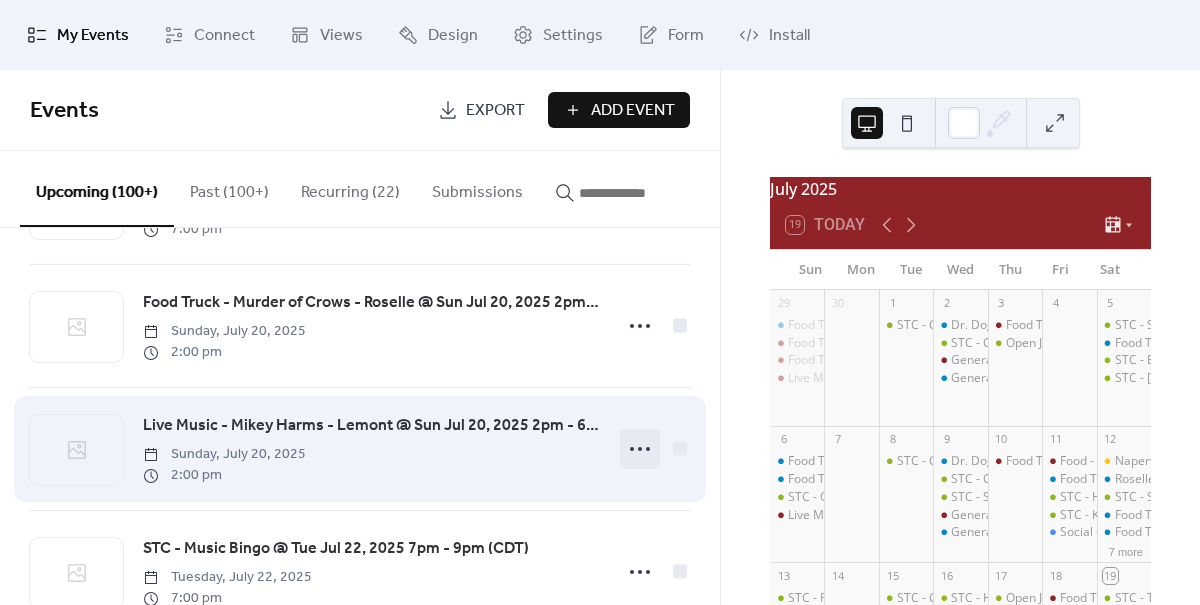 click 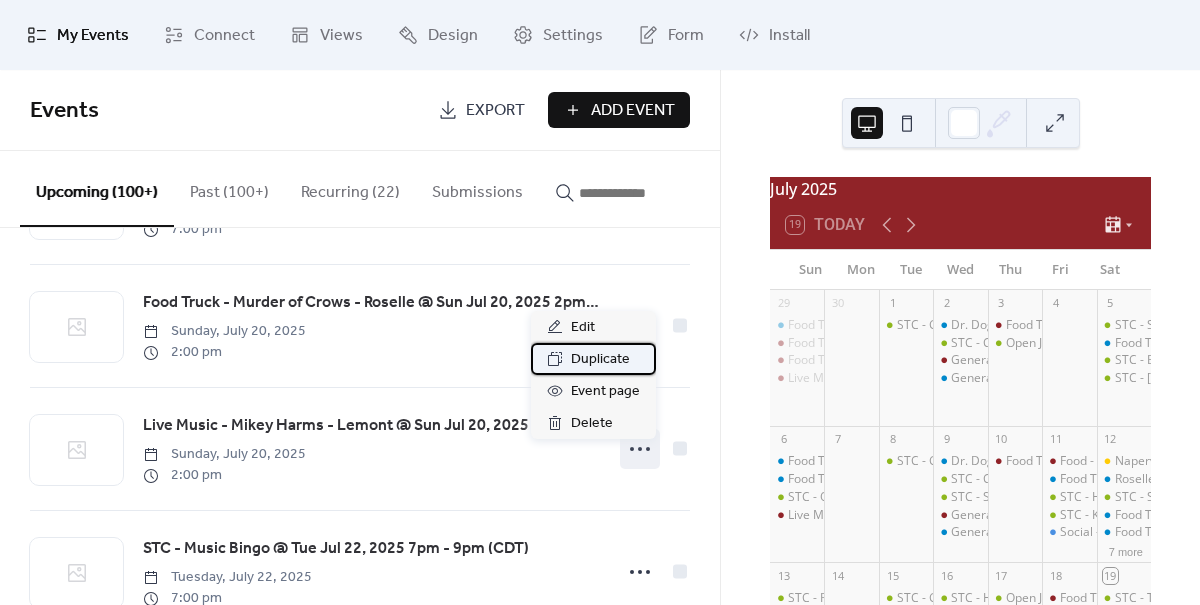 click on "Duplicate" at bounding box center [600, 360] 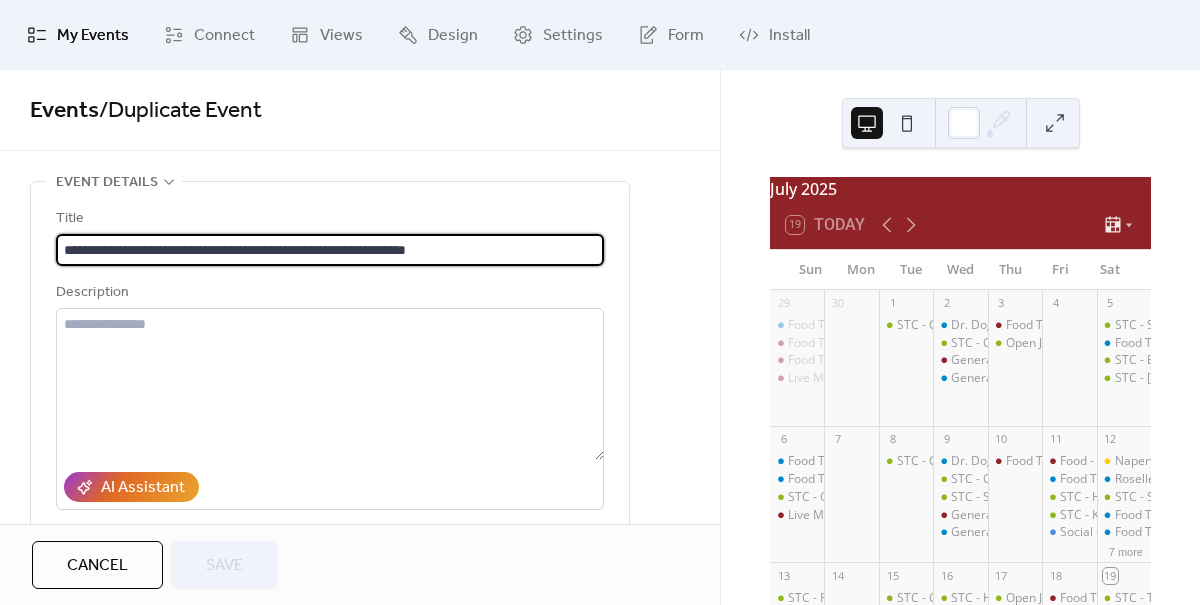 click on "**********" at bounding box center (330, 250) 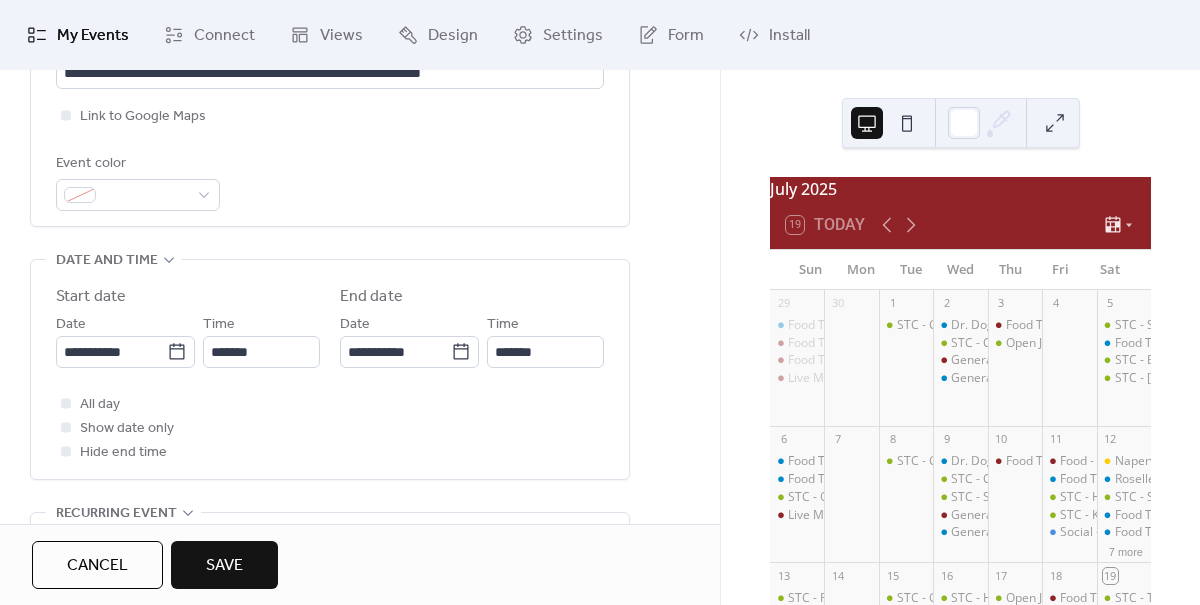 scroll, scrollTop: 514, scrollLeft: 0, axis: vertical 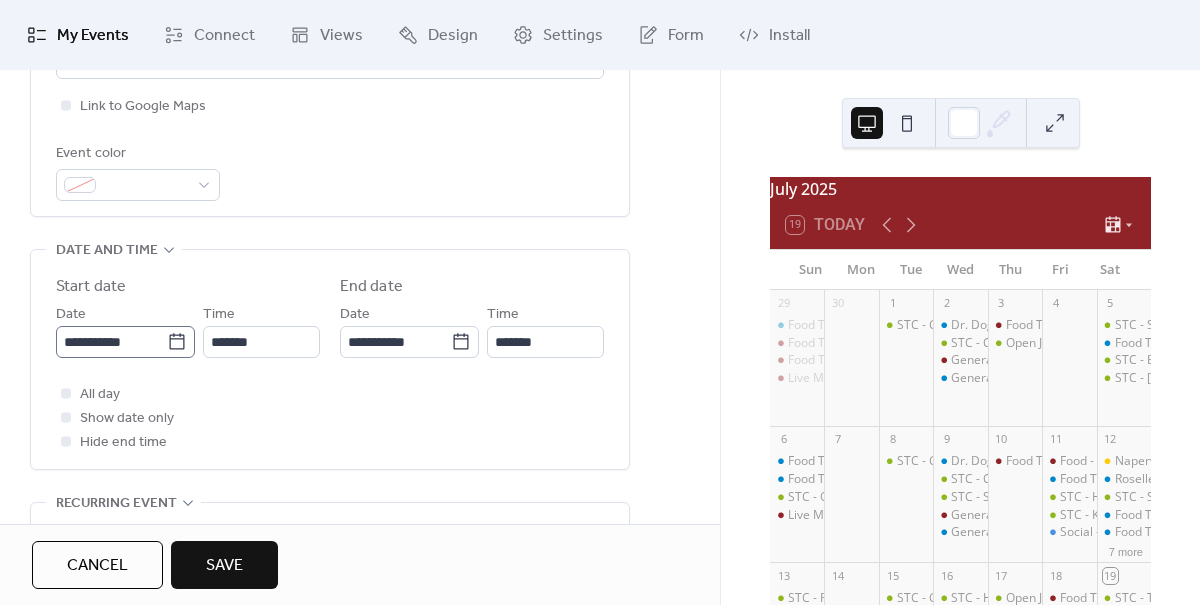 type on "**********" 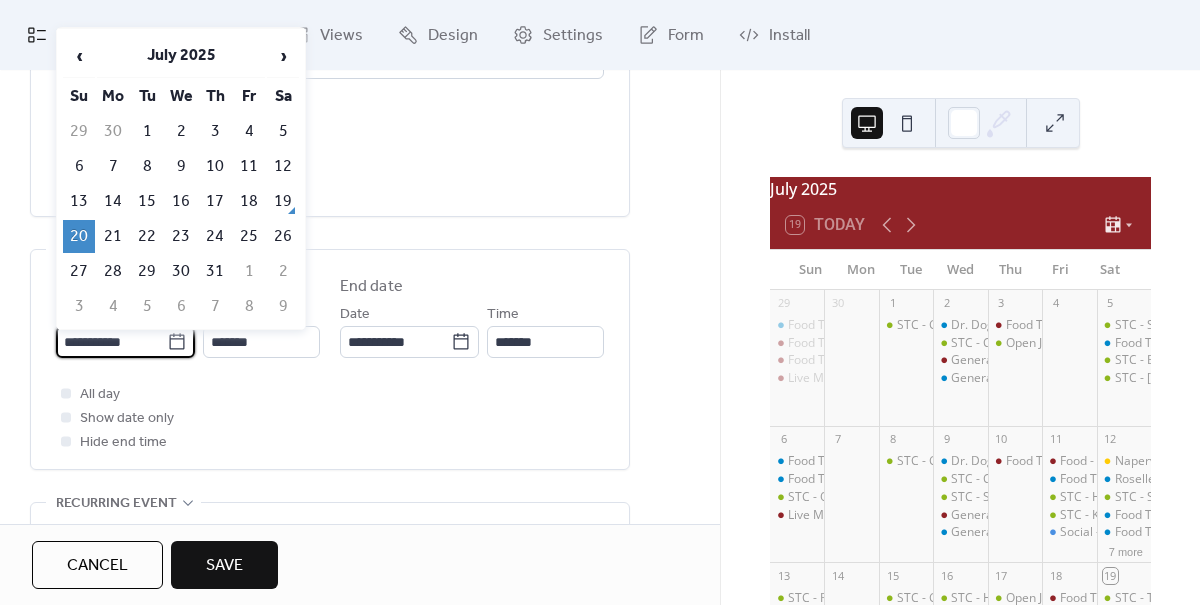 click on "**********" at bounding box center (111, 342) 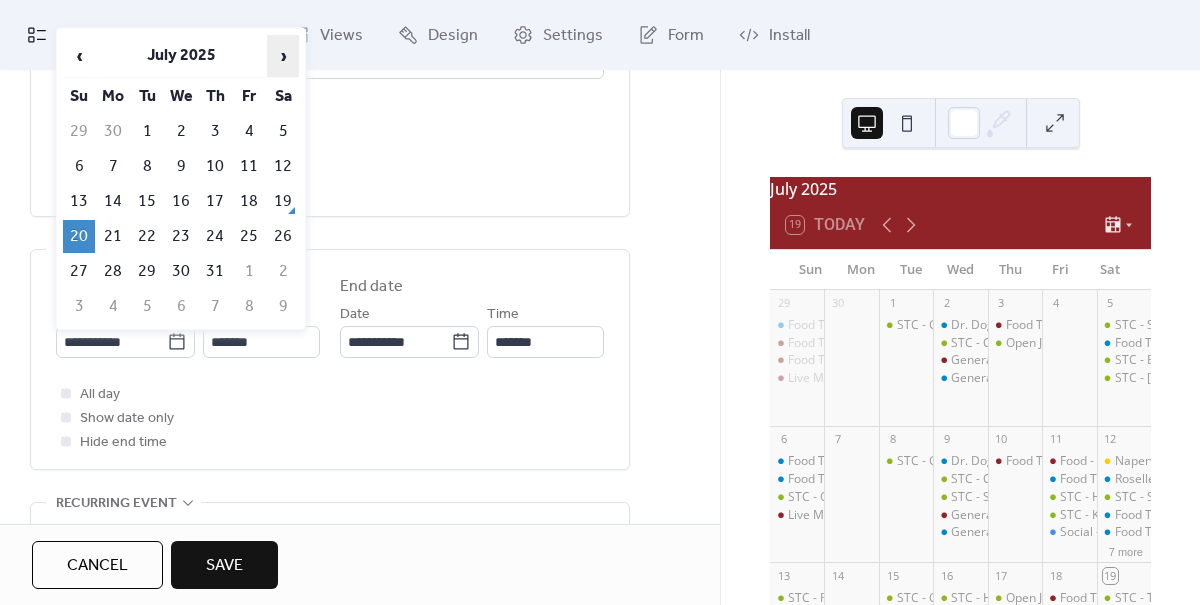 click on "›" at bounding box center [283, 56] 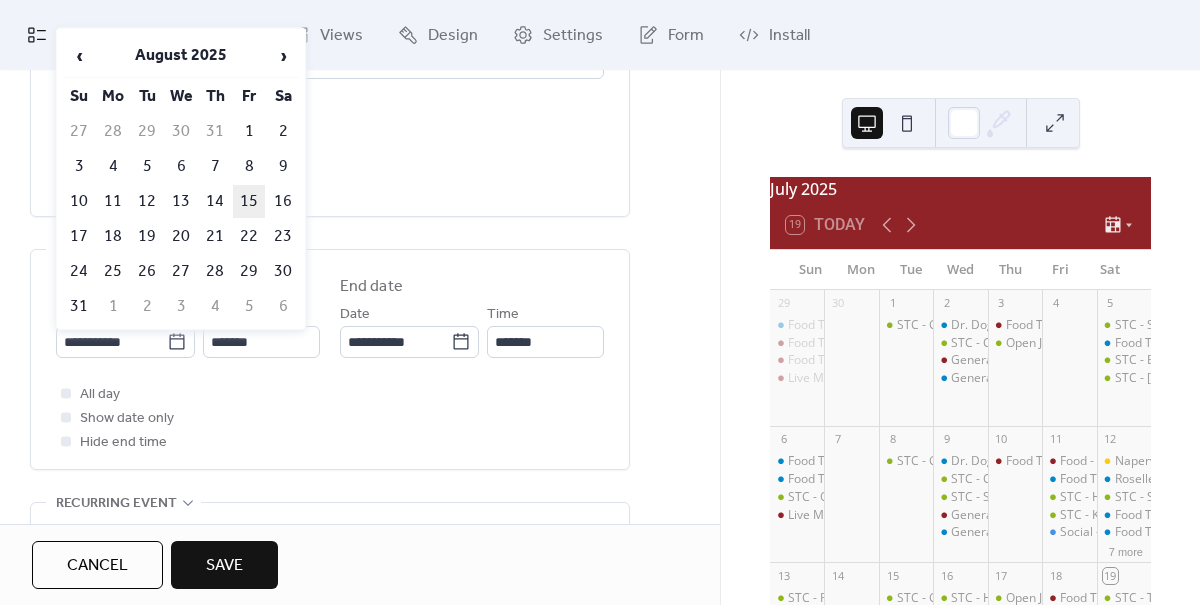 click on "15" at bounding box center (249, 201) 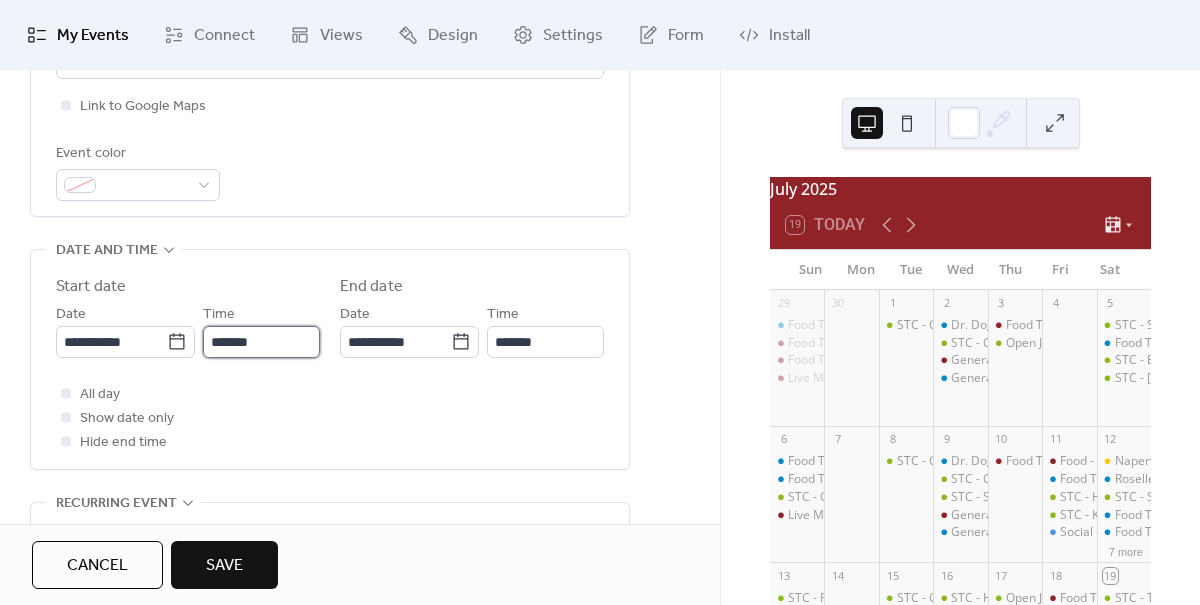 click on "*******" at bounding box center (261, 342) 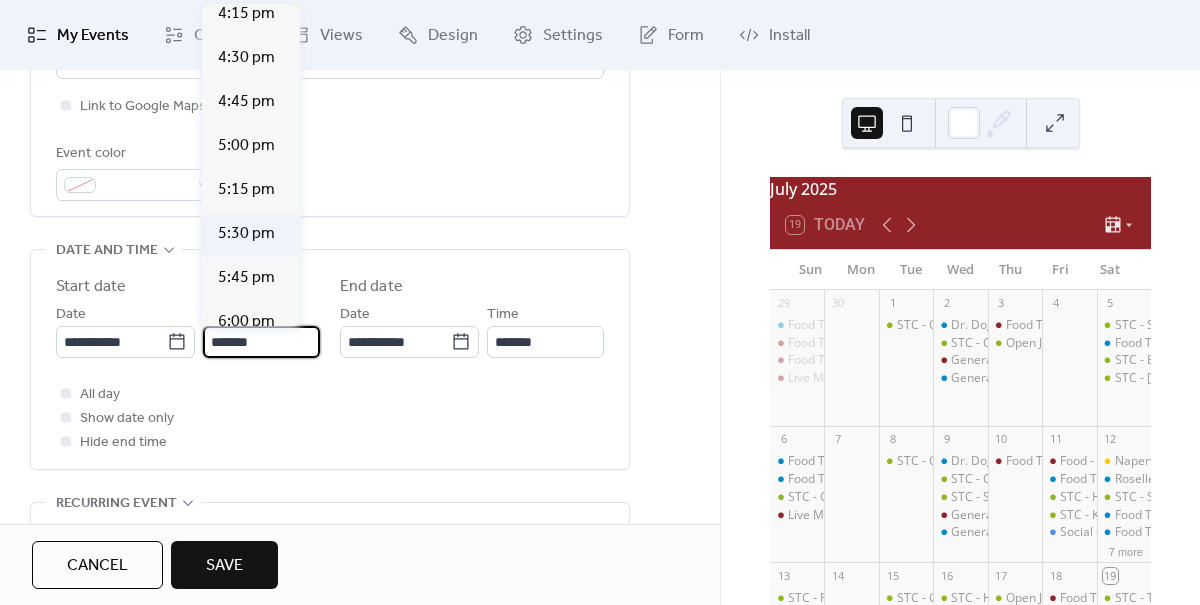 scroll, scrollTop: 2906, scrollLeft: 0, axis: vertical 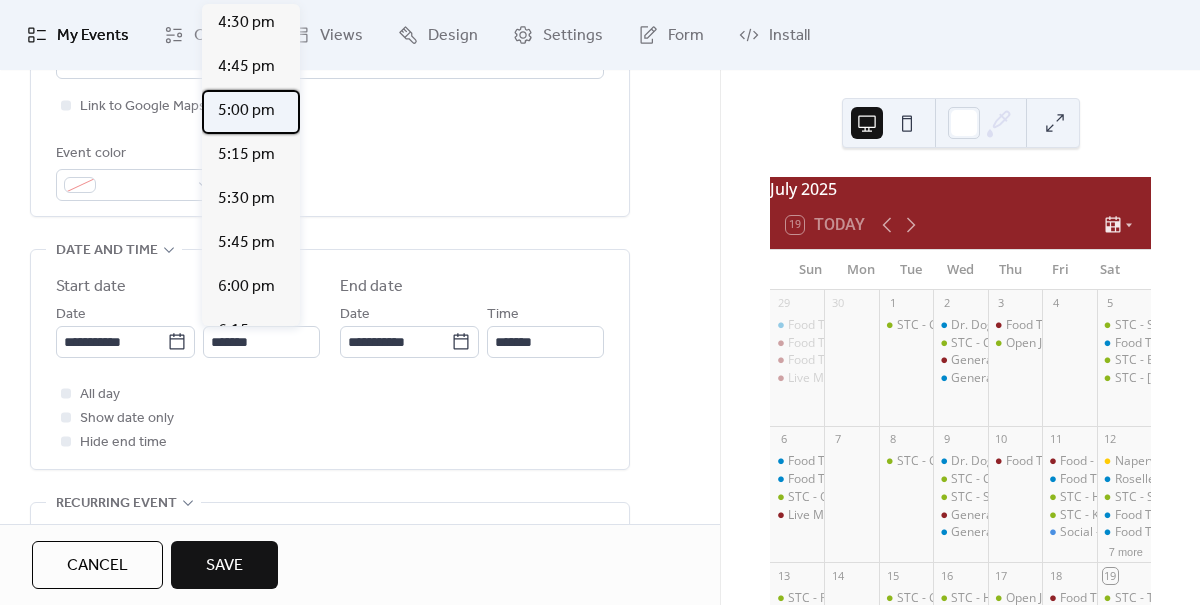 click on "5:00 pm" at bounding box center [246, 111] 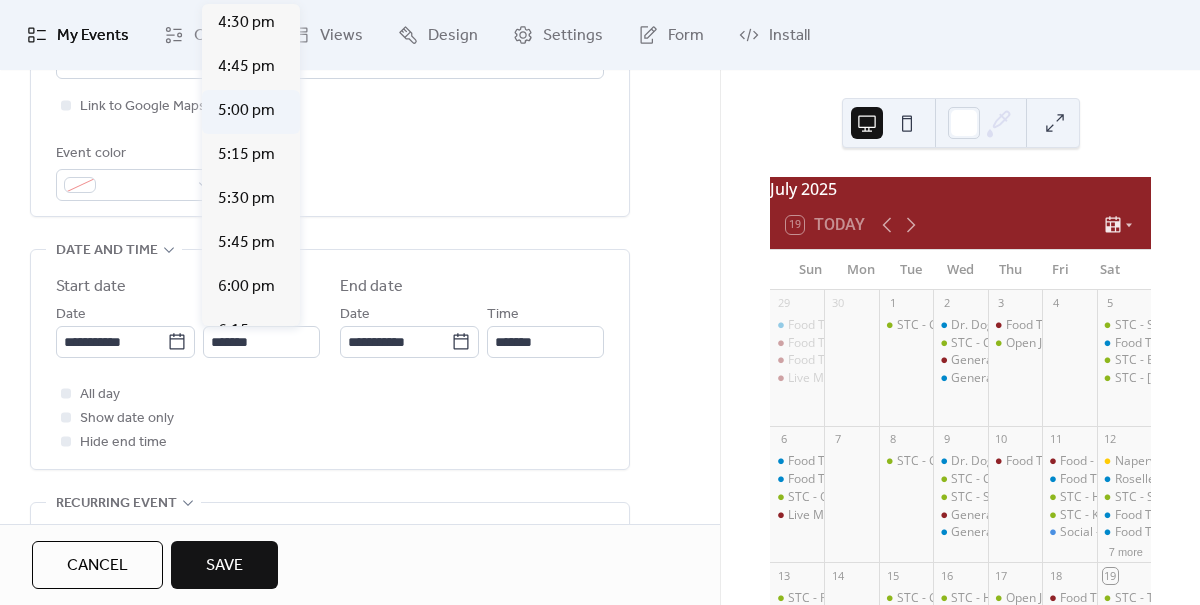 type on "*******" 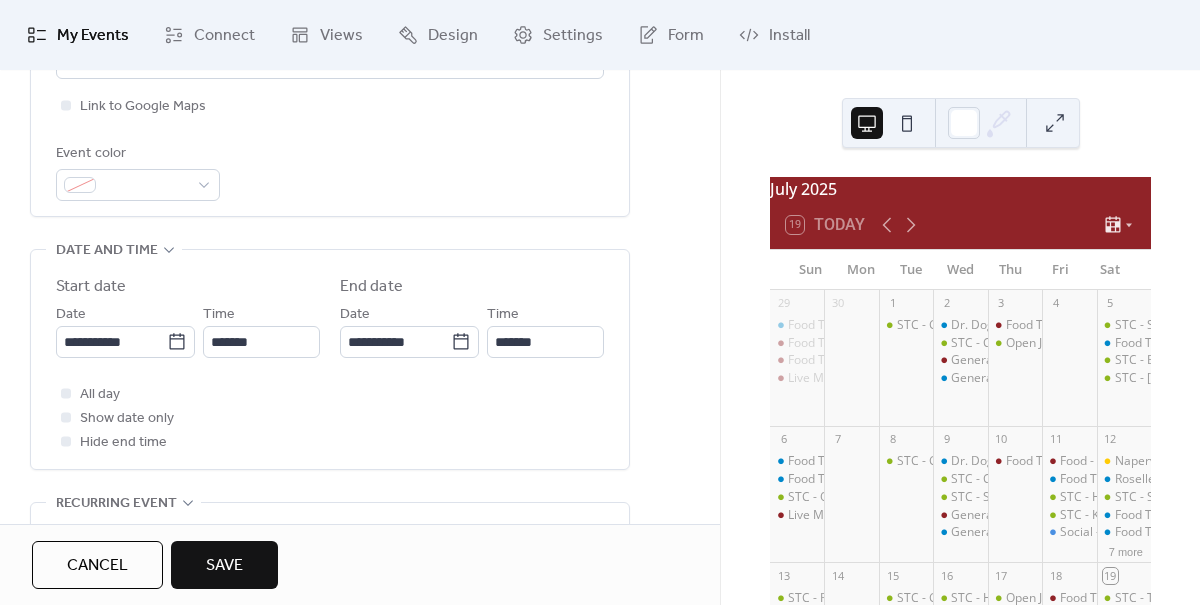 click on "Save" at bounding box center [224, 566] 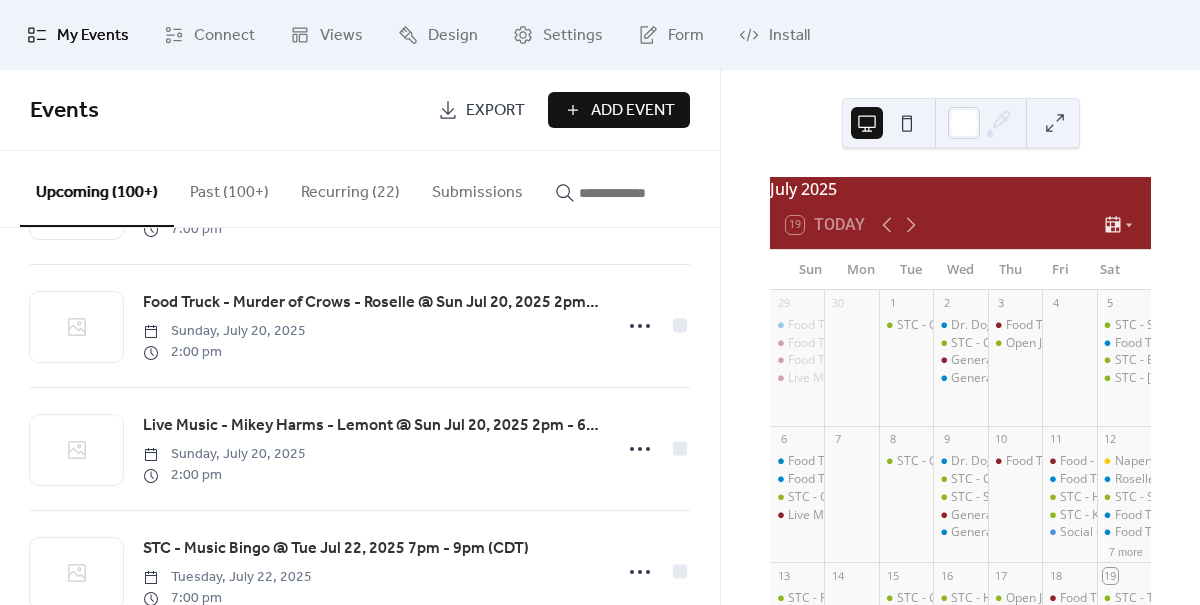 scroll, scrollTop: 732, scrollLeft: 0, axis: vertical 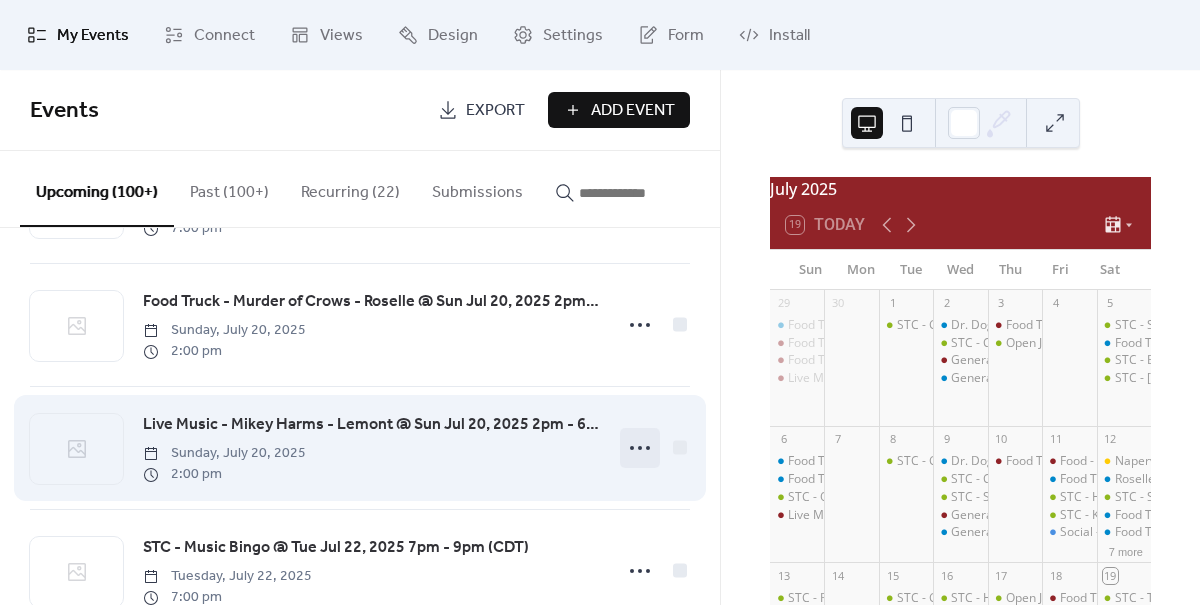 click 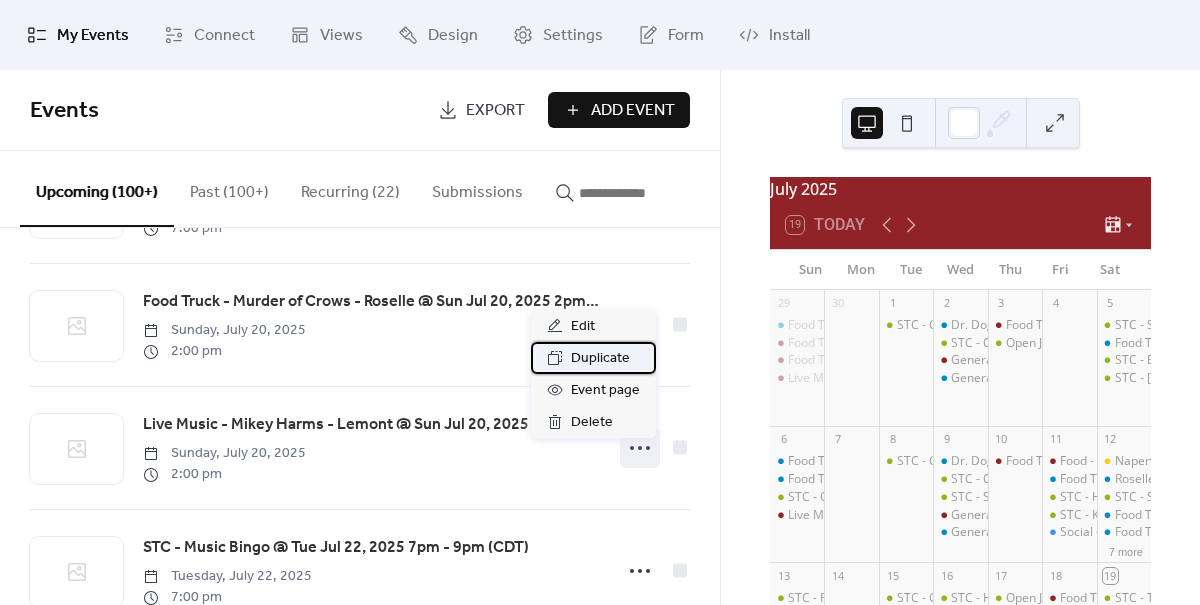 click on "Duplicate" at bounding box center (600, 359) 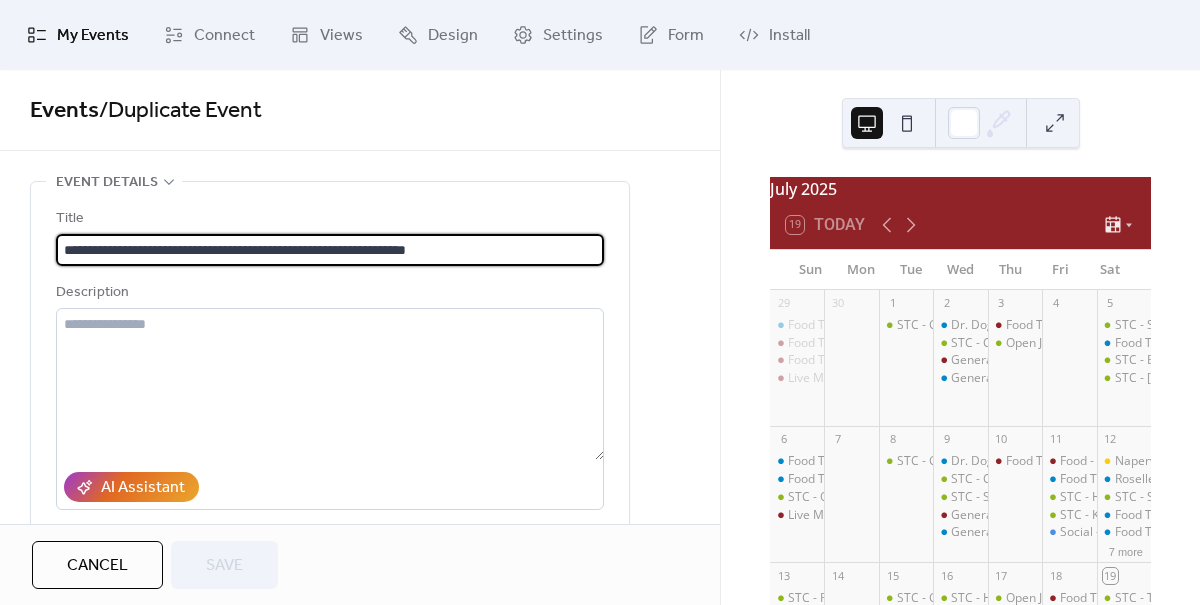 click on "**********" at bounding box center [330, 250] 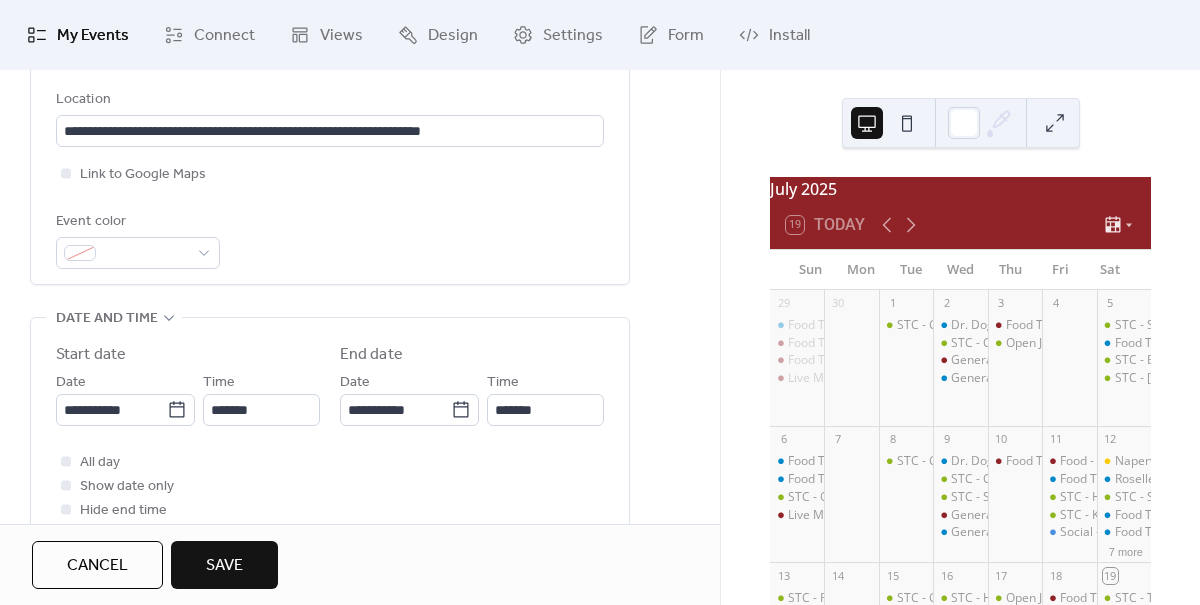 scroll, scrollTop: 475, scrollLeft: 0, axis: vertical 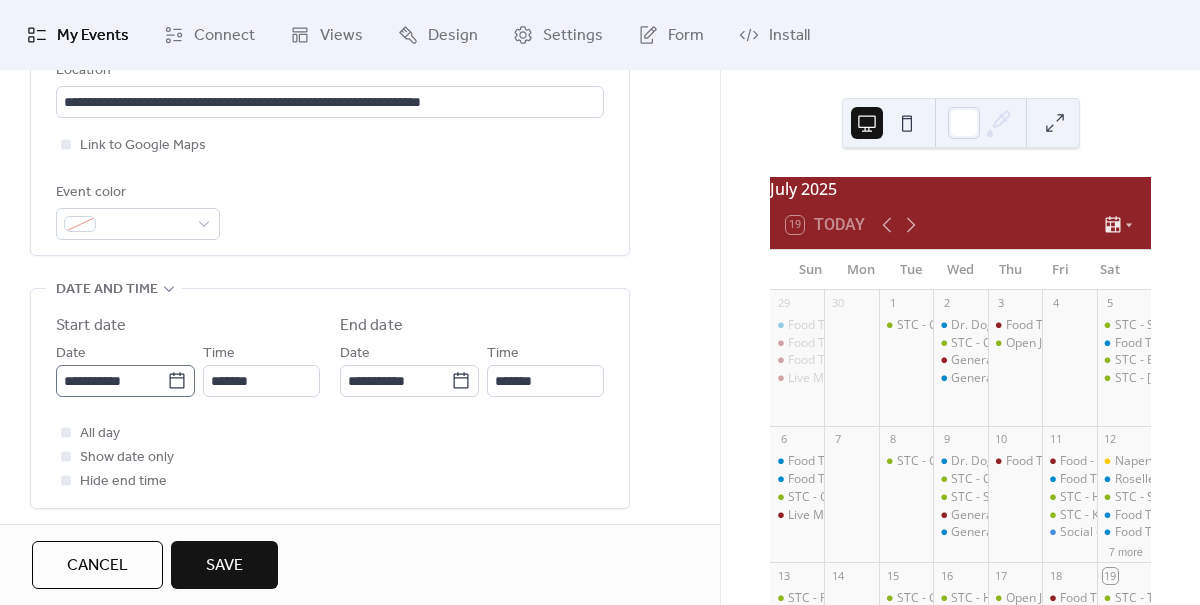 type on "**********" 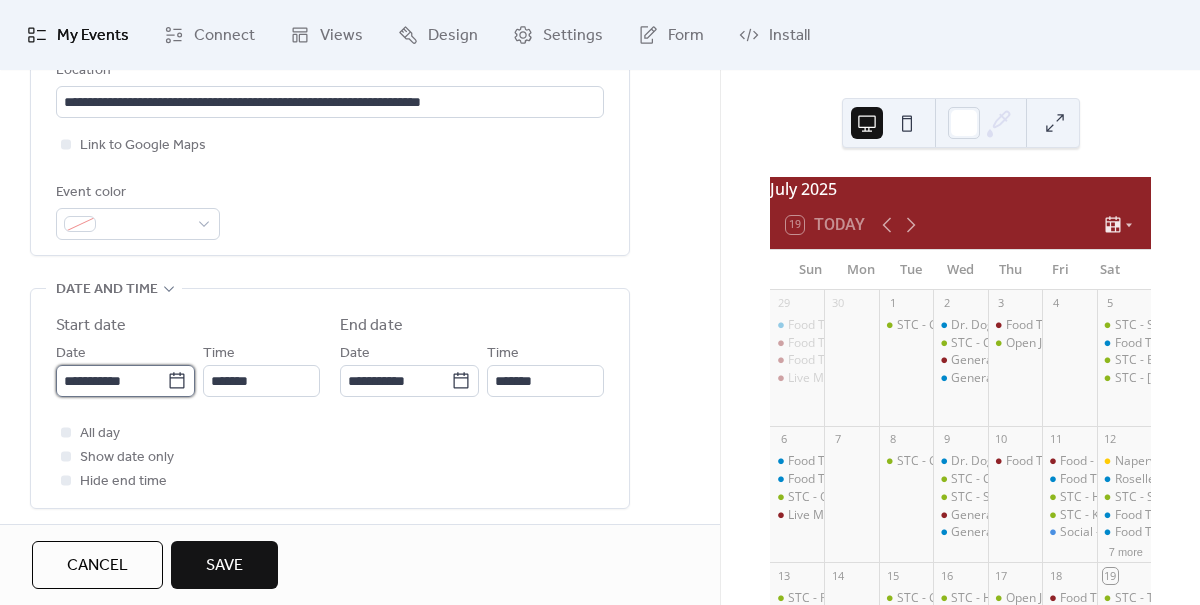 click on "**********" at bounding box center (111, 381) 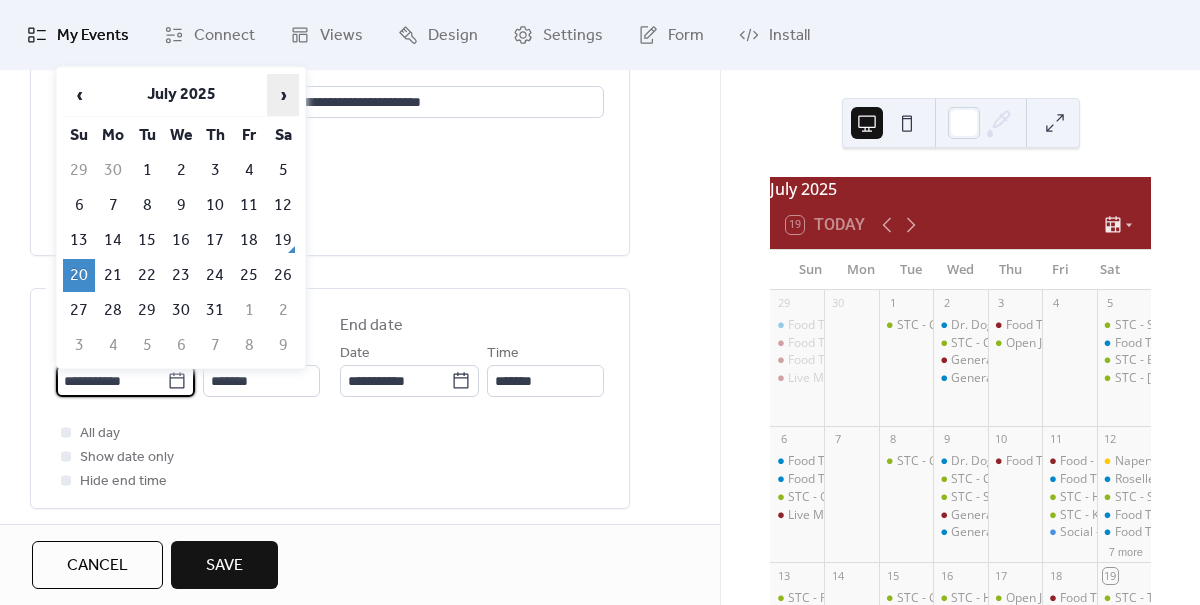 click on "›" at bounding box center [283, 95] 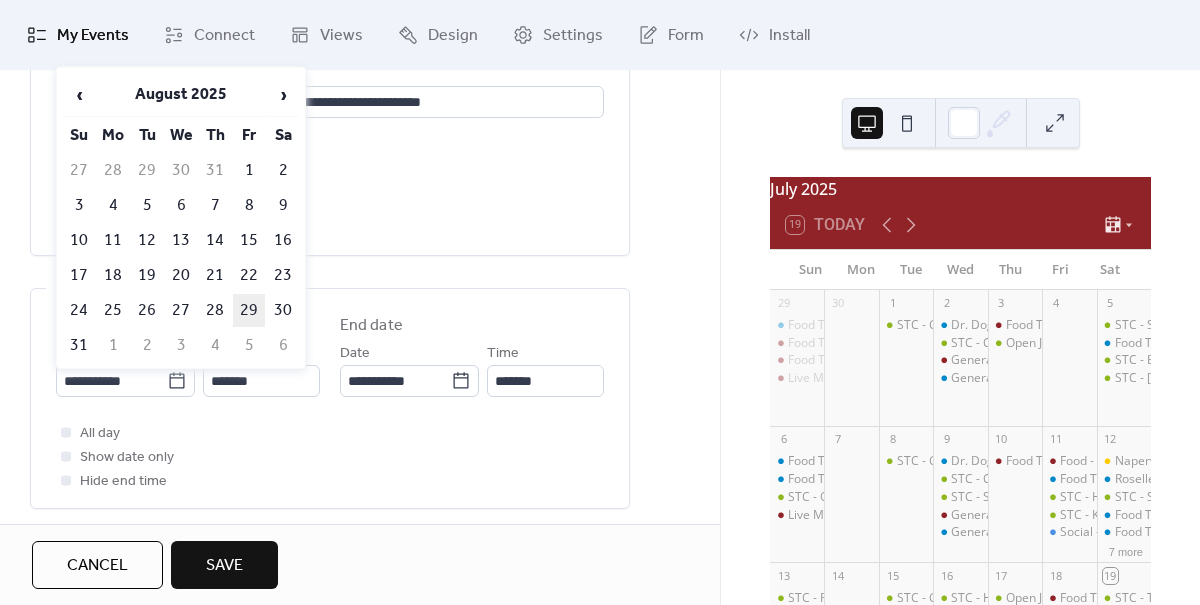 click on "29" at bounding box center [249, 310] 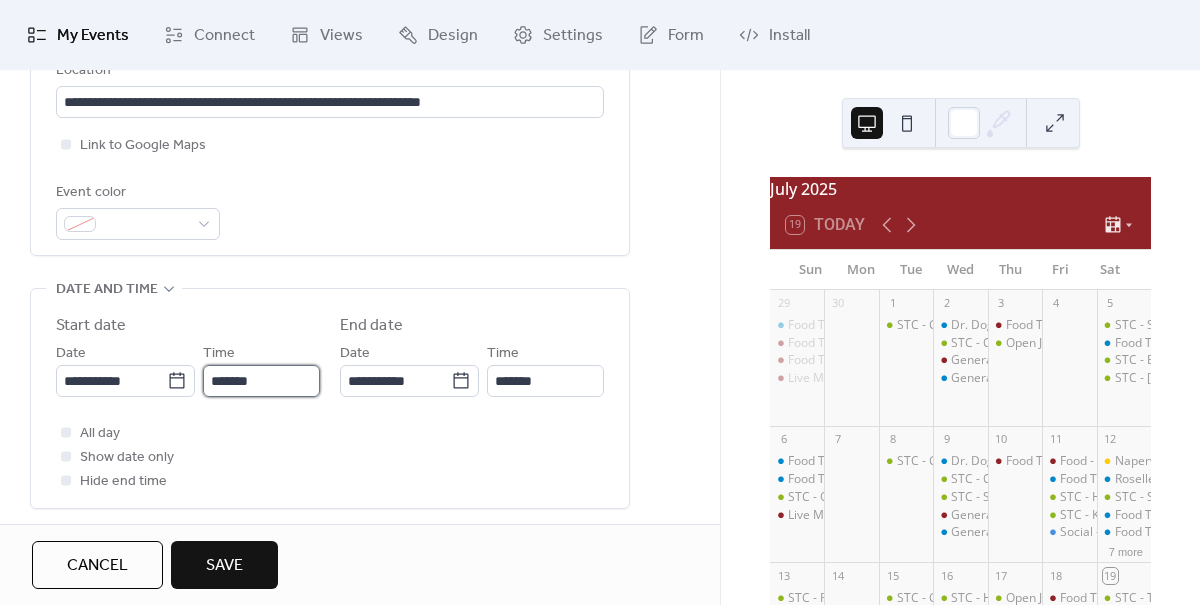click on "*******" at bounding box center (261, 381) 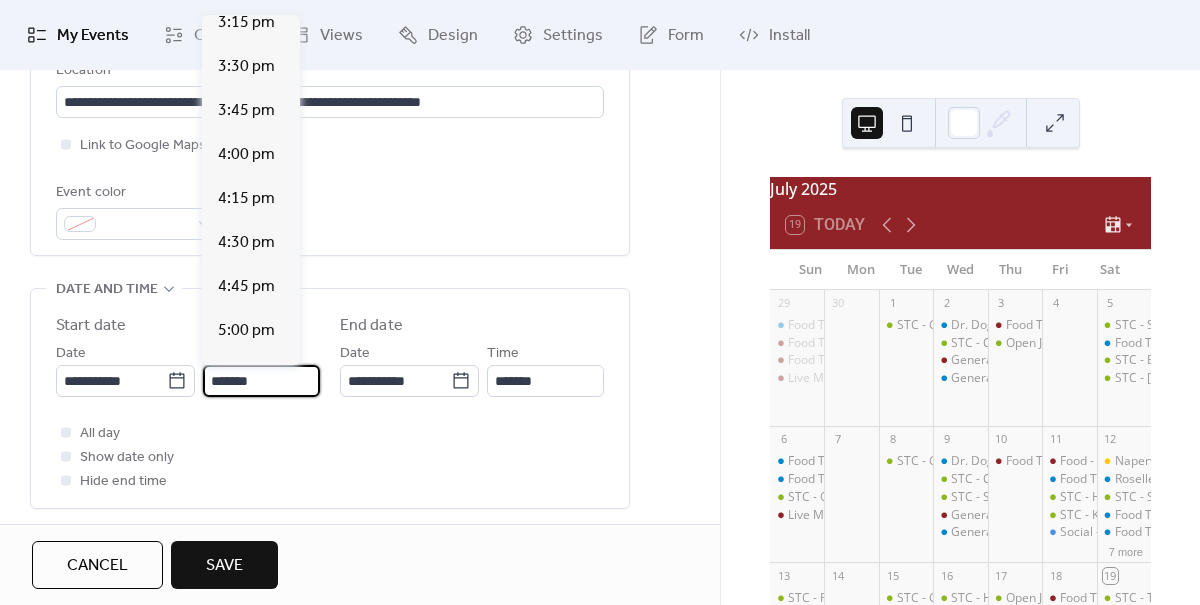 scroll, scrollTop: 2702, scrollLeft: 0, axis: vertical 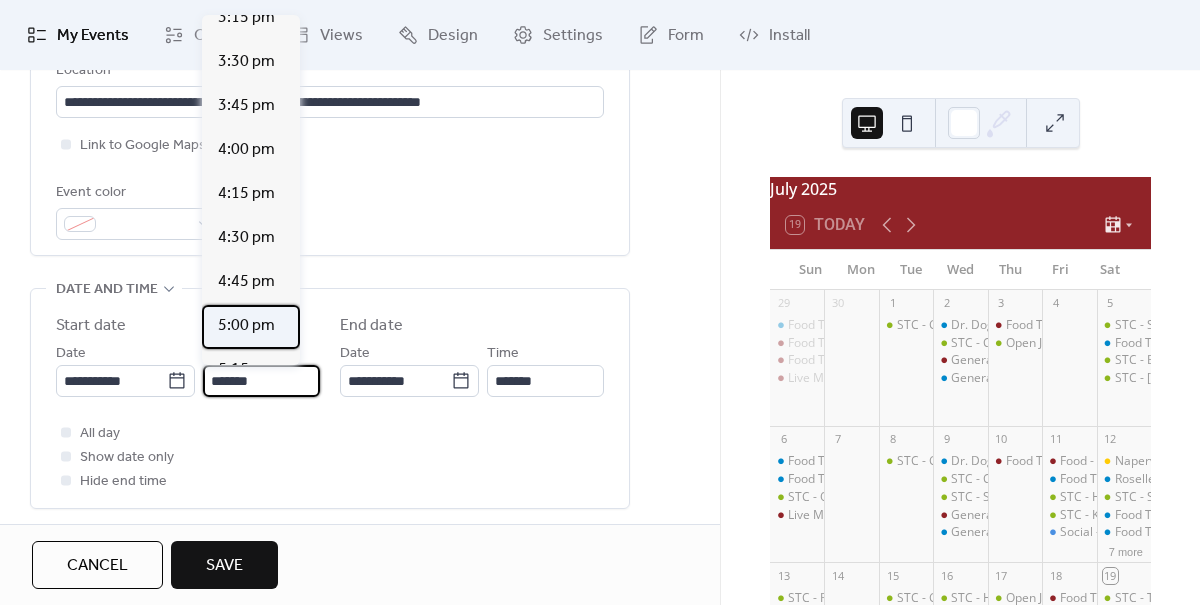 click on "5:00 pm" at bounding box center (246, 326) 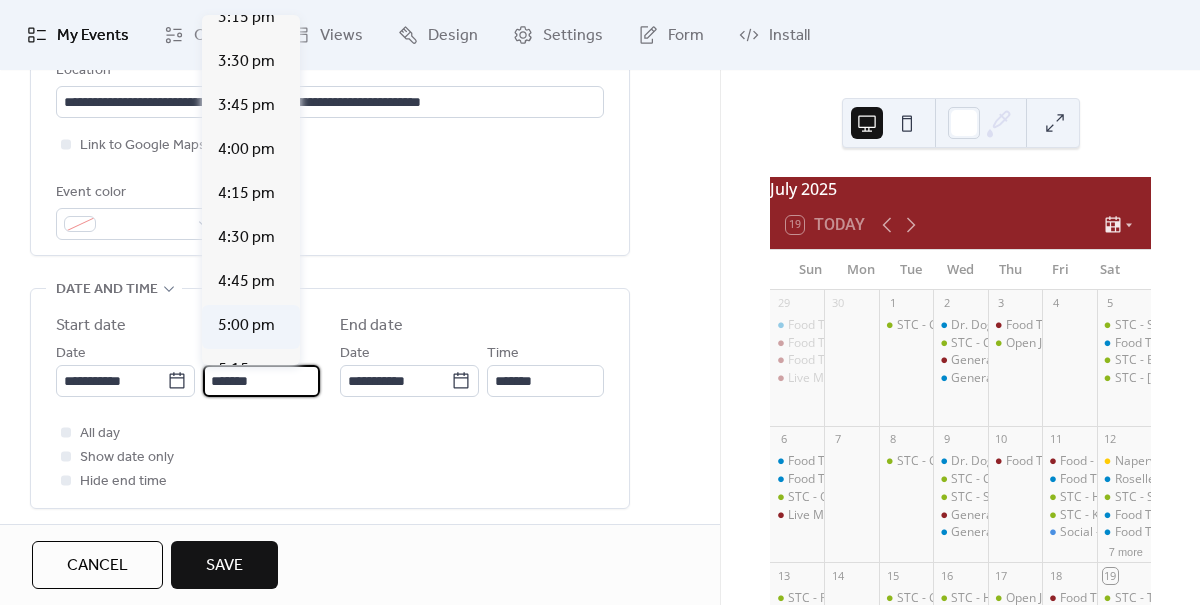 type on "*******" 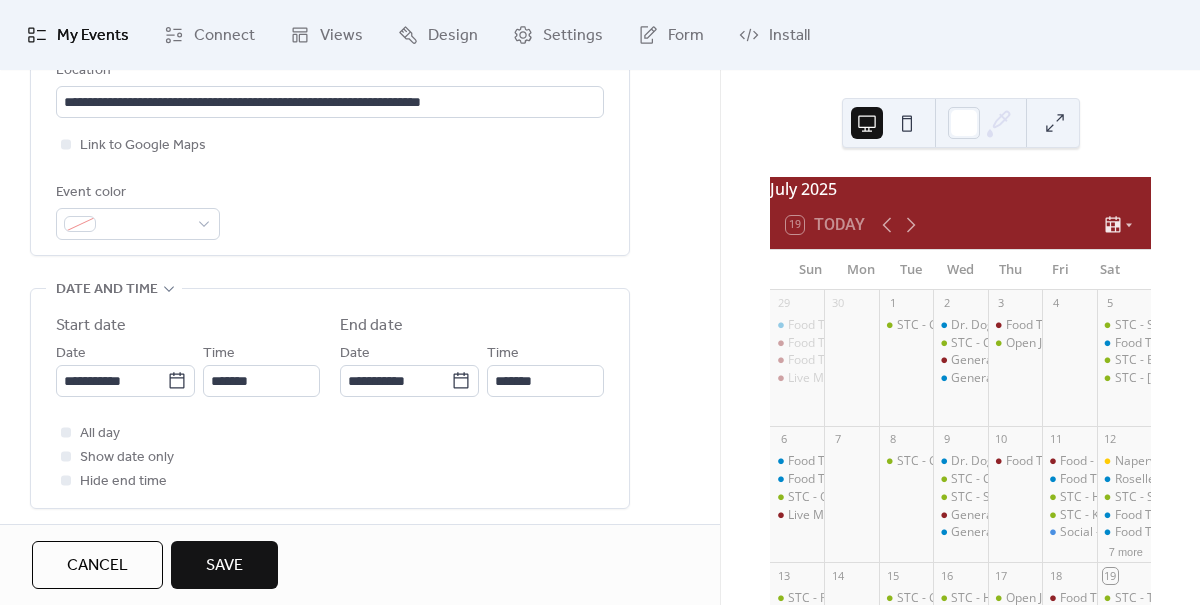 click on "Save" at bounding box center (224, 566) 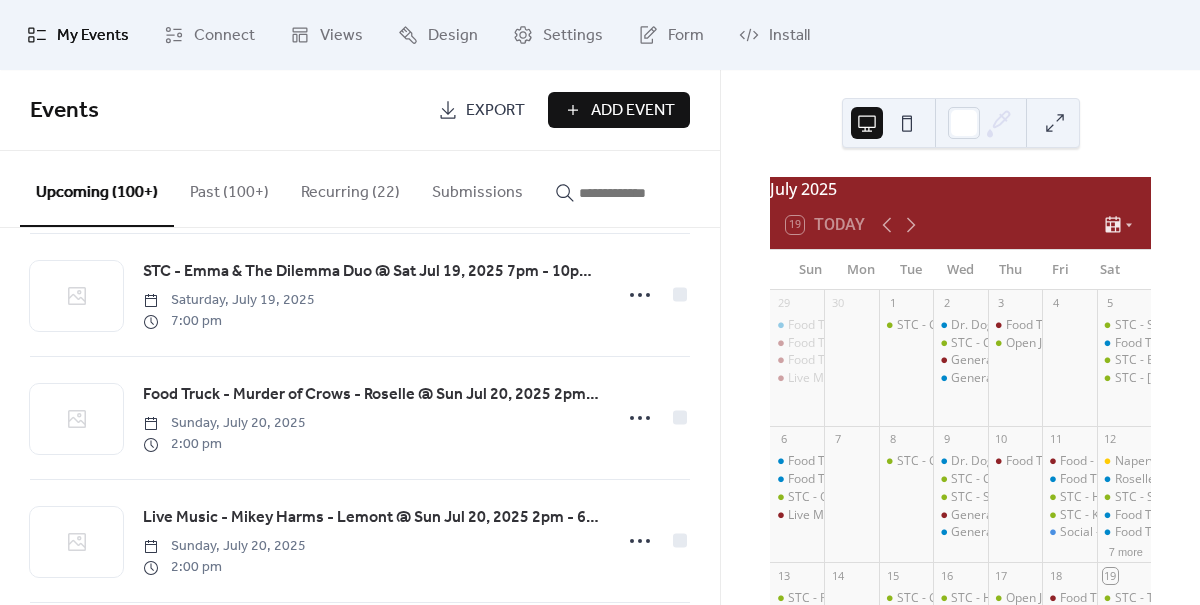 scroll, scrollTop: 653, scrollLeft: 0, axis: vertical 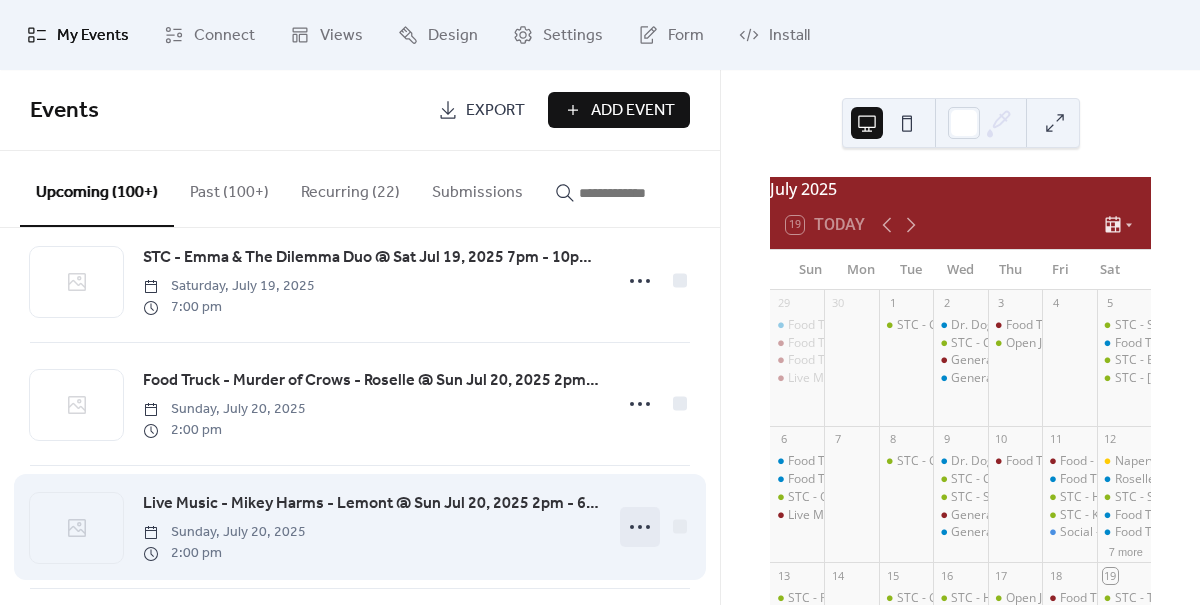click 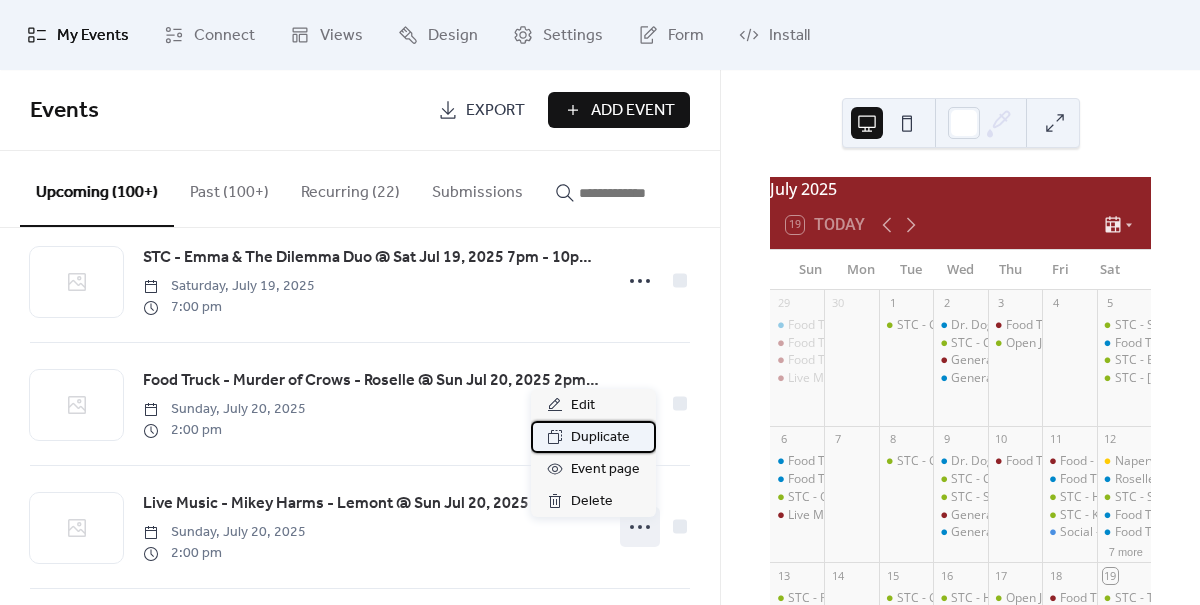 click on "Duplicate" at bounding box center [600, 438] 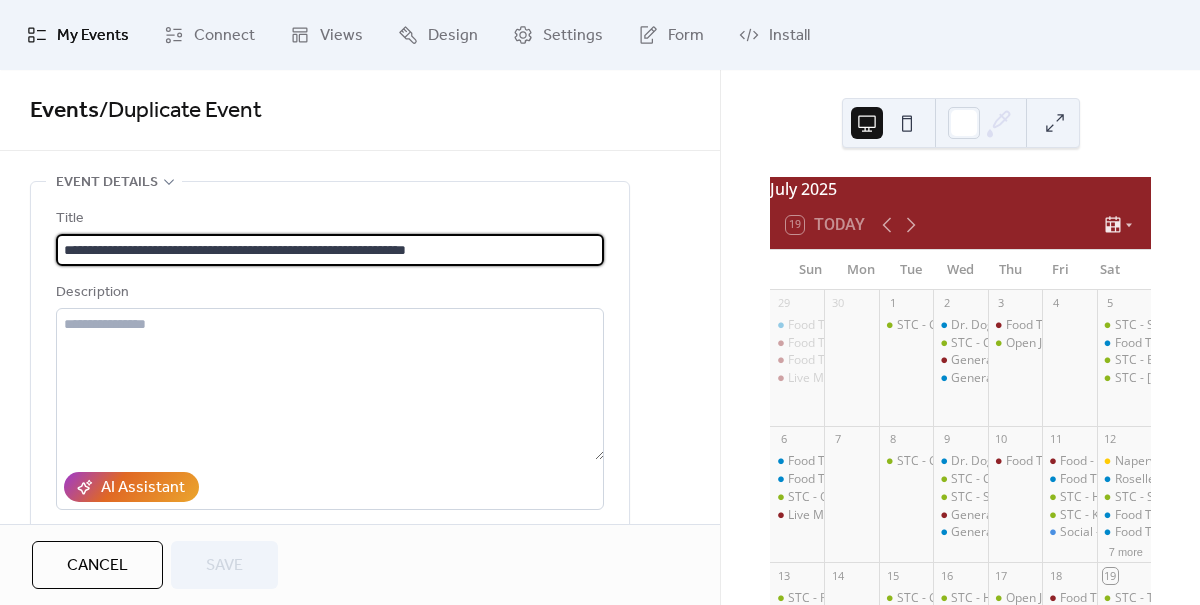 click on "**********" at bounding box center [330, 250] 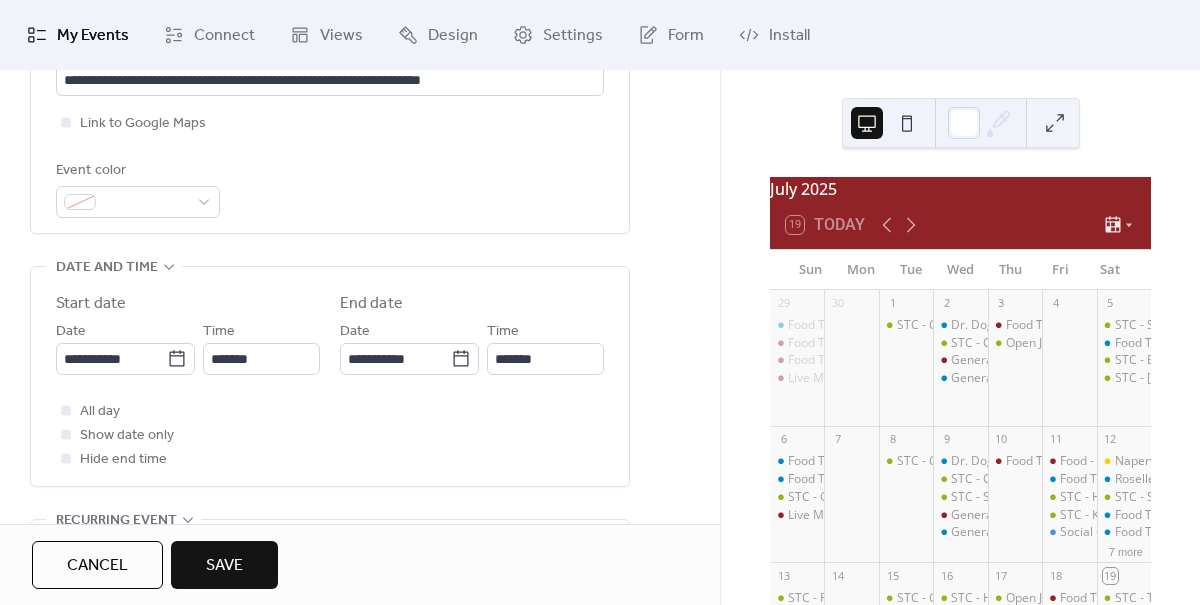 scroll, scrollTop: 530, scrollLeft: 0, axis: vertical 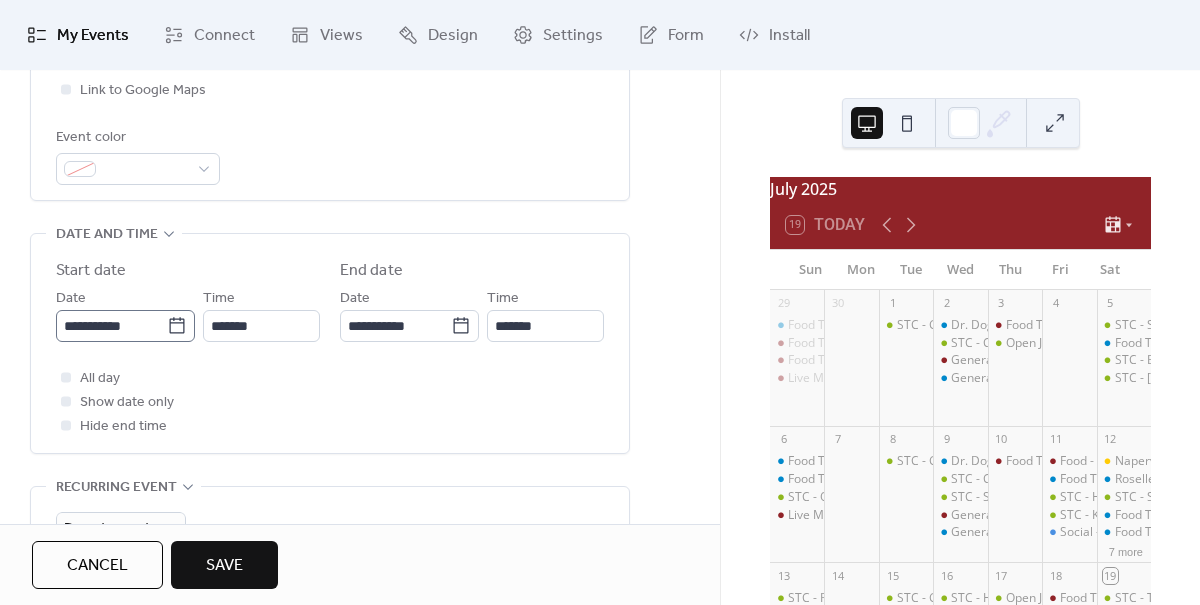 type on "**********" 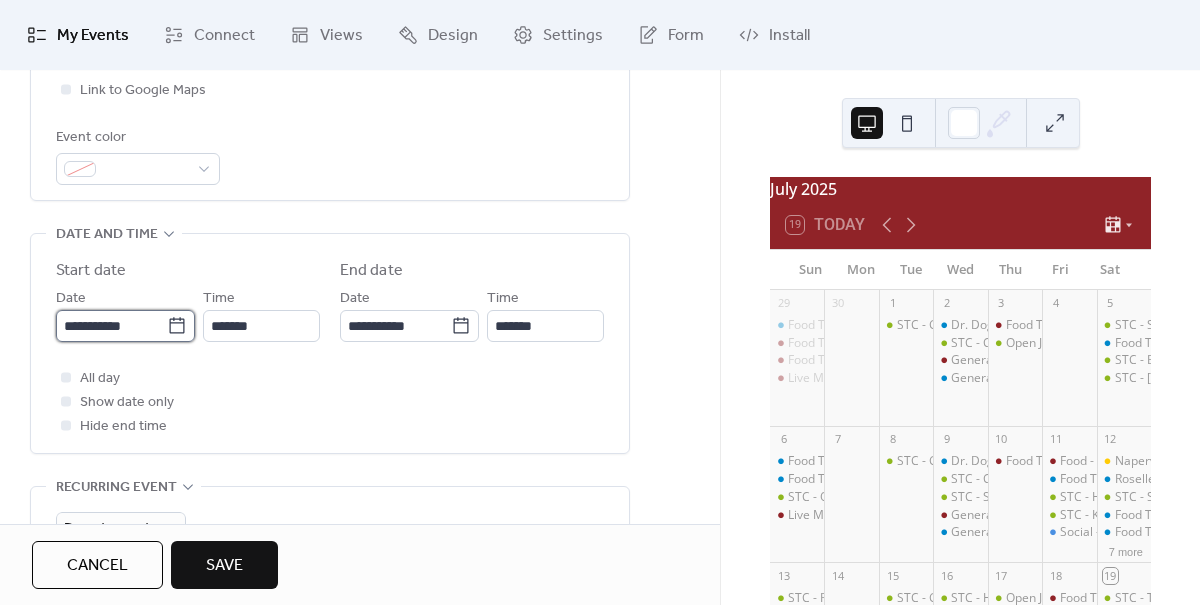 click on "**********" at bounding box center (111, 326) 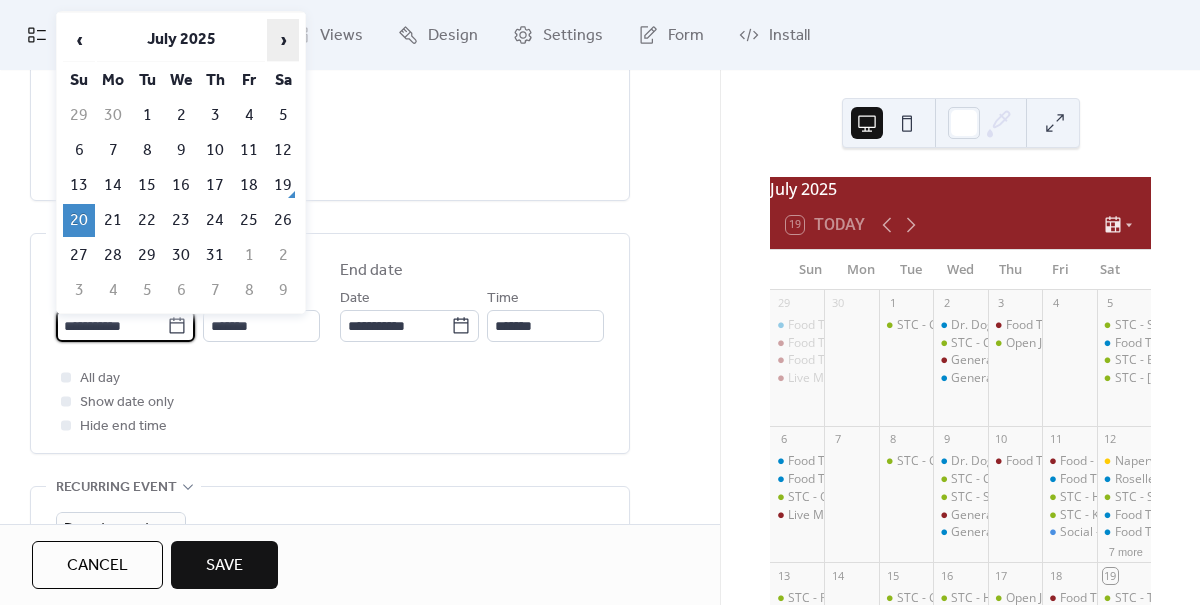 click on "›" at bounding box center [283, 40] 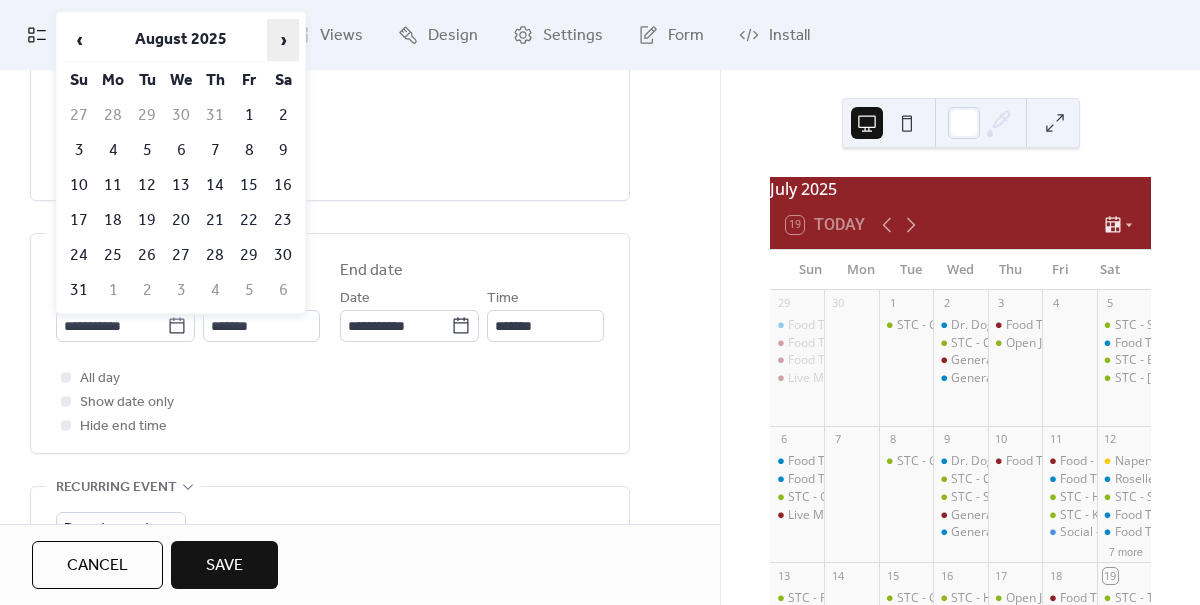 click on "›" at bounding box center [283, 40] 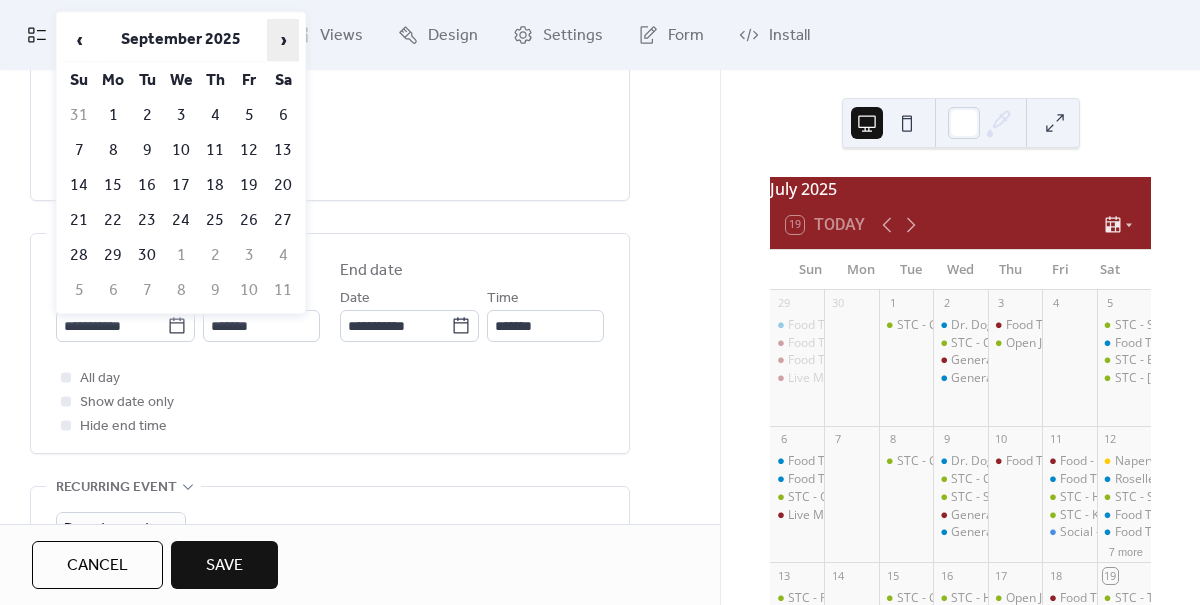 click on "›" at bounding box center (283, 40) 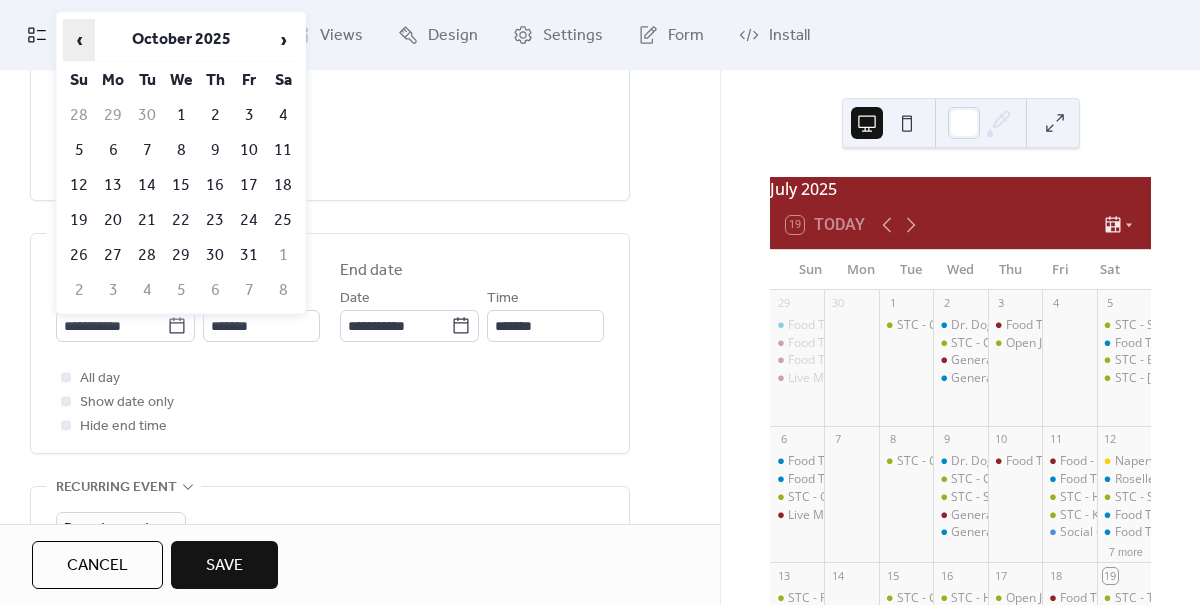 click on "‹" at bounding box center [79, 40] 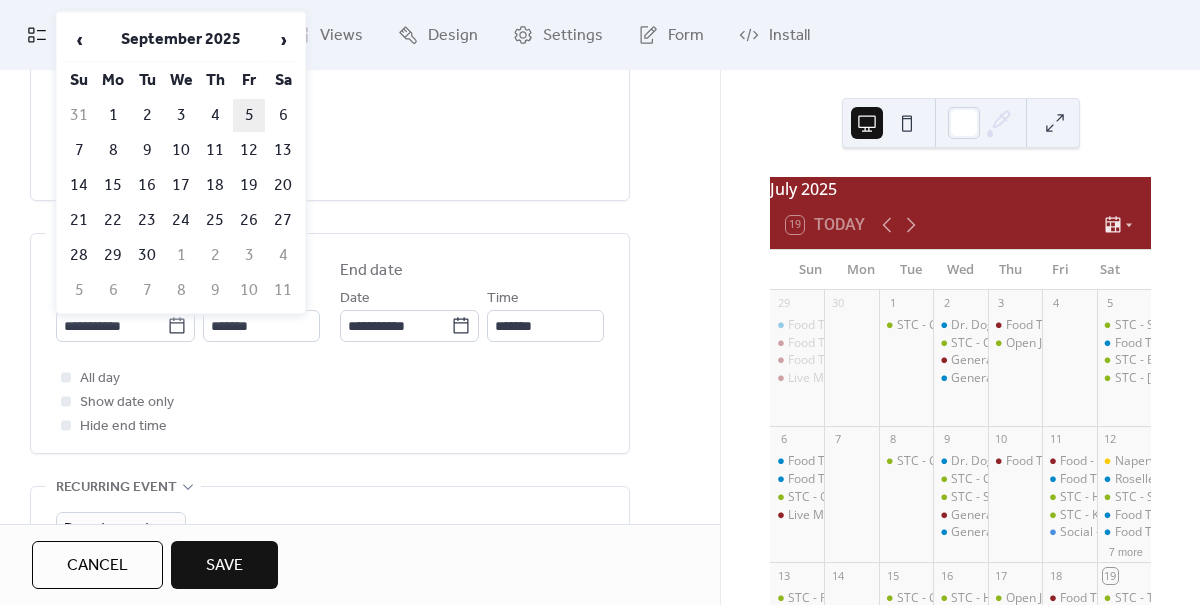 click on "5" at bounding box center [249, 115] 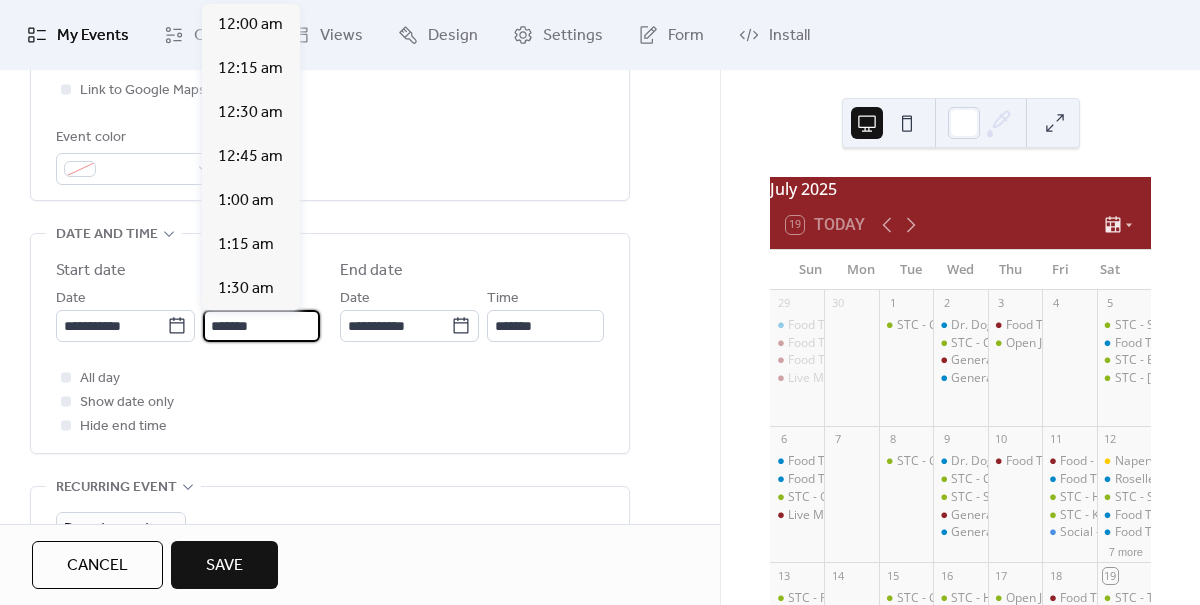 click on "*******" at bounding box center [261, 326] 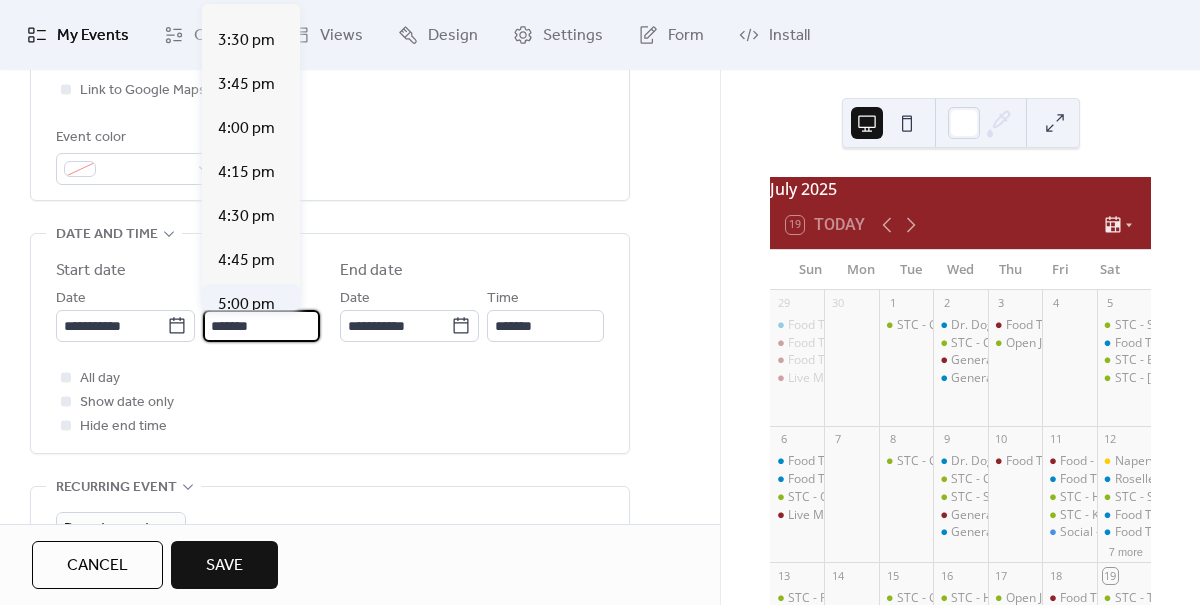 scroll, scrollTop: 2751, scrollLeft: 0, axis: vertical 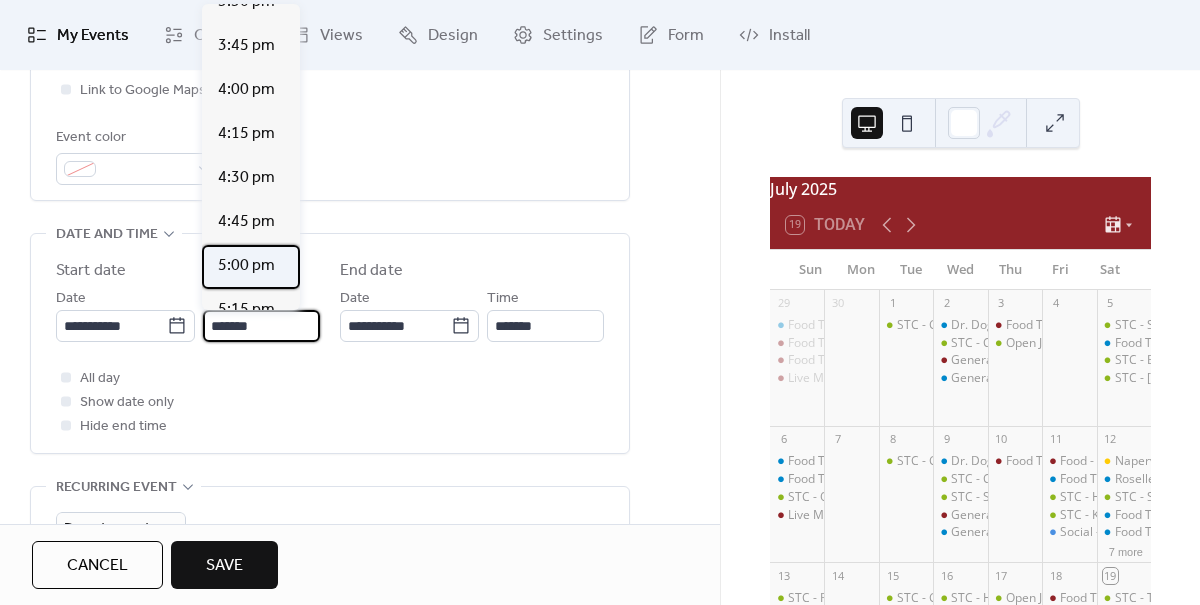 click on "5:00 pm" at bounding box center [246, 266] 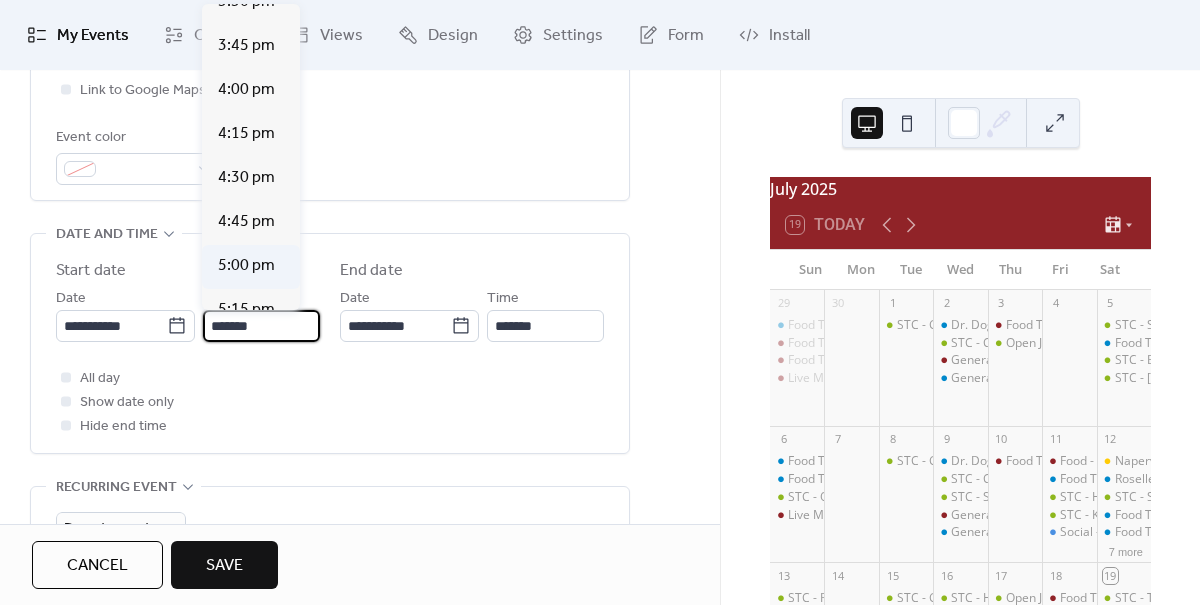 type on "*******" 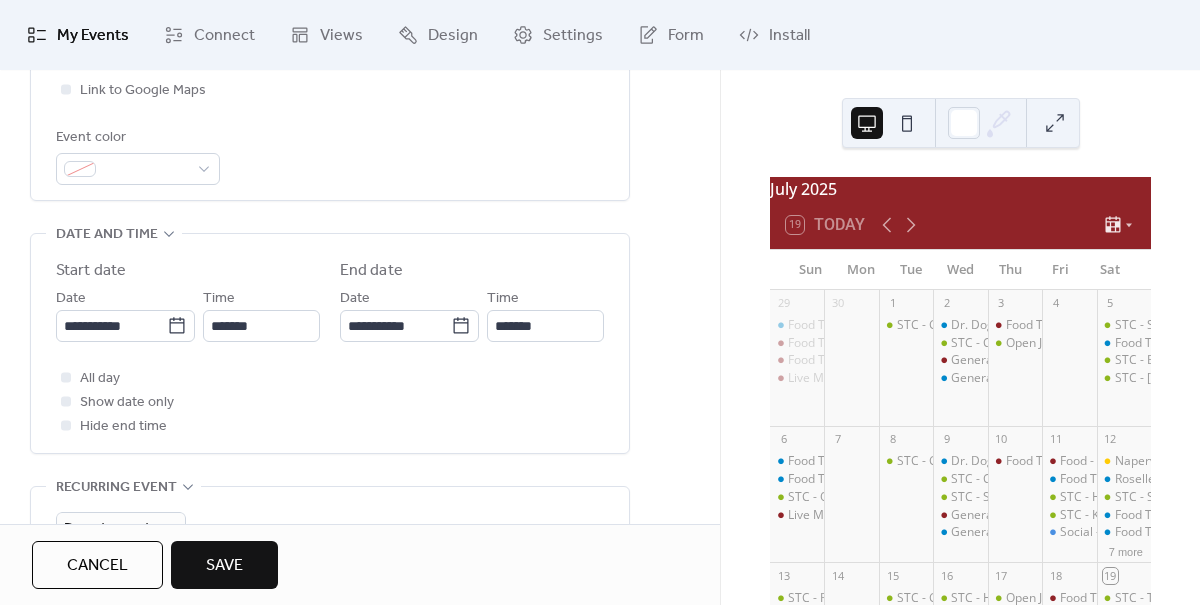 click on "Save" at bounding box center (224, 566) 